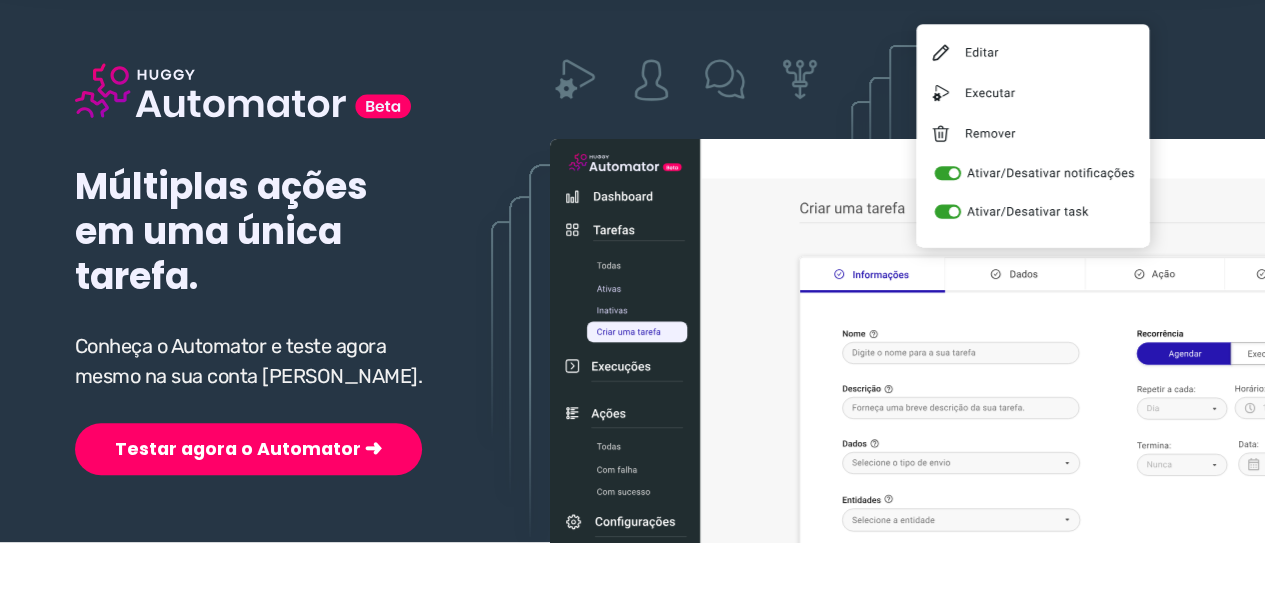 scroll, scrollTop: 200, scrollLeft: 0, axis: vertical 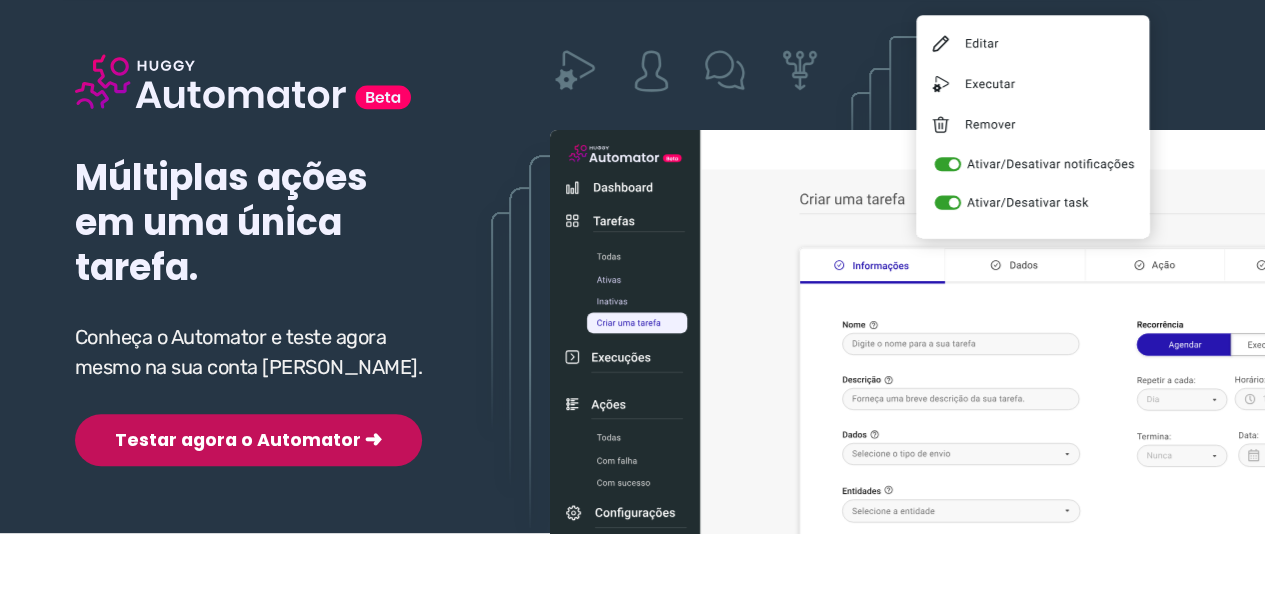 click on "Testar agora o Automator ➜" at bounding box center [248, 440] 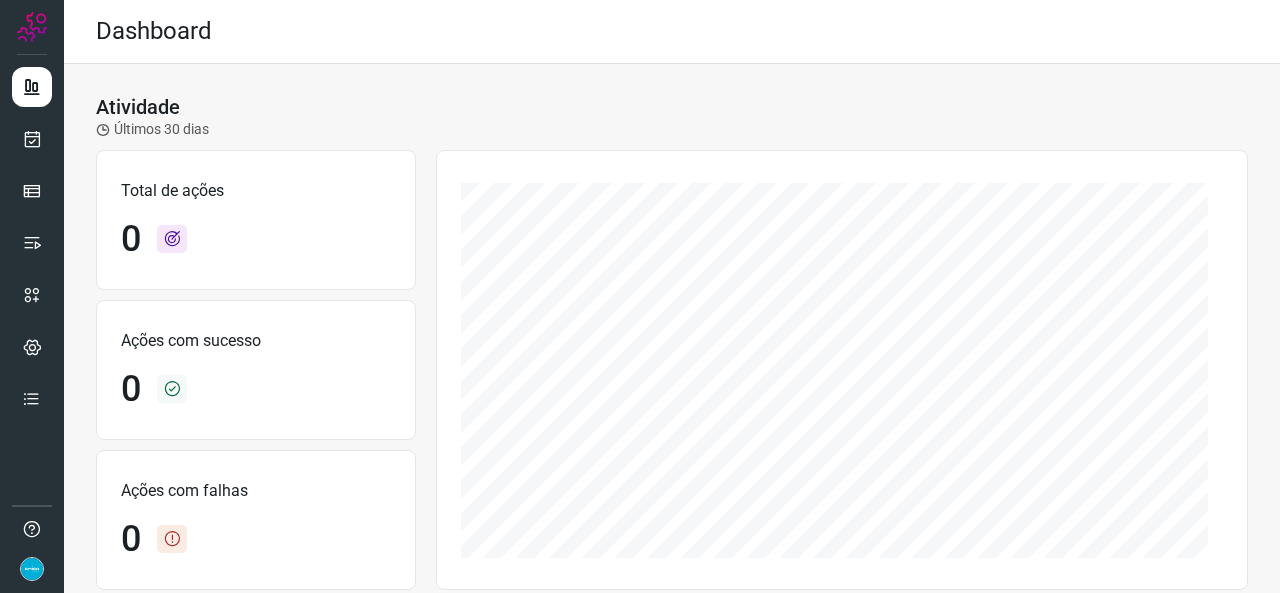 scroll, scrollTop: 0, scrollLeft: 0, axis: both 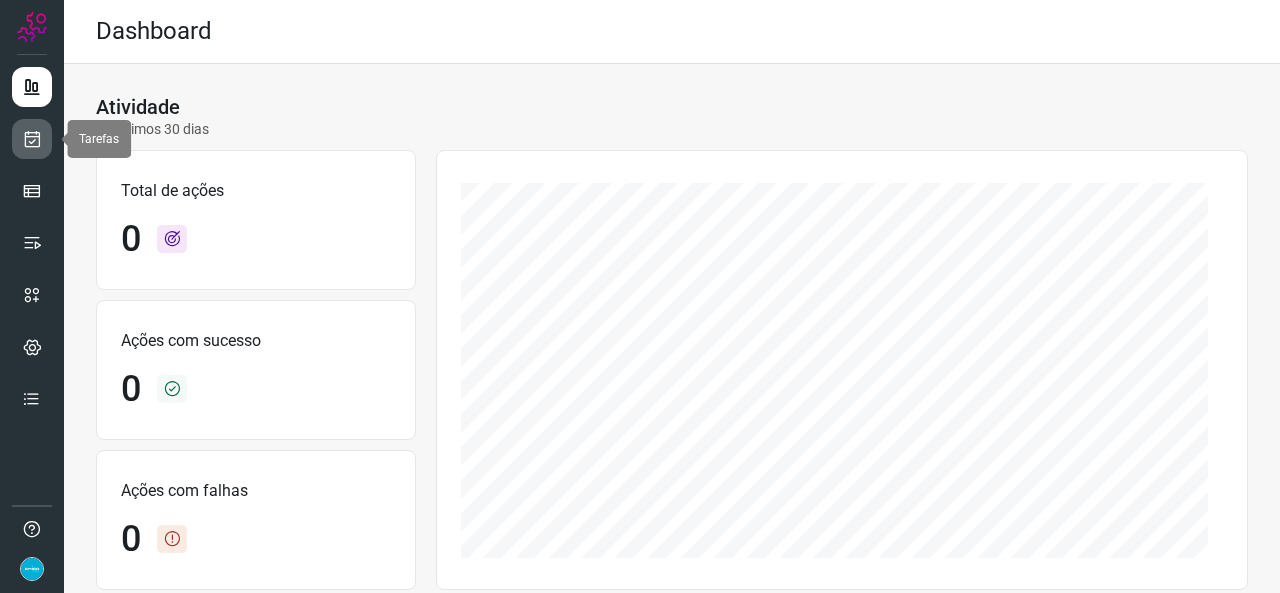 click at bounding box center (32, 139) 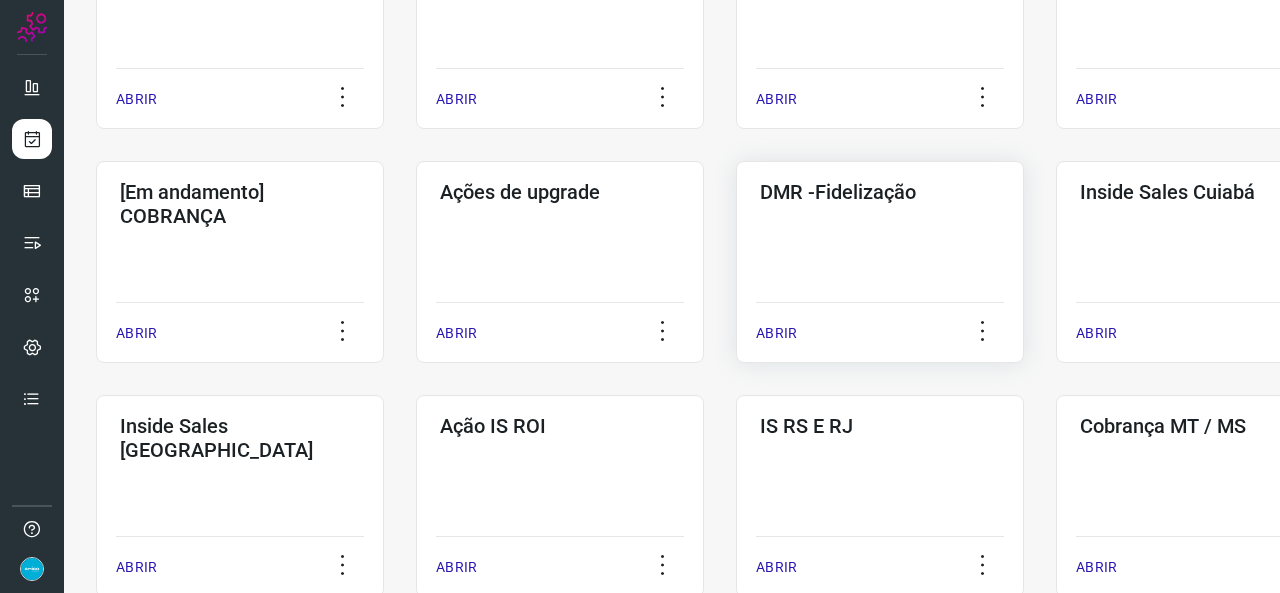 click on "ABRIR" at bounding box center [776, 333] 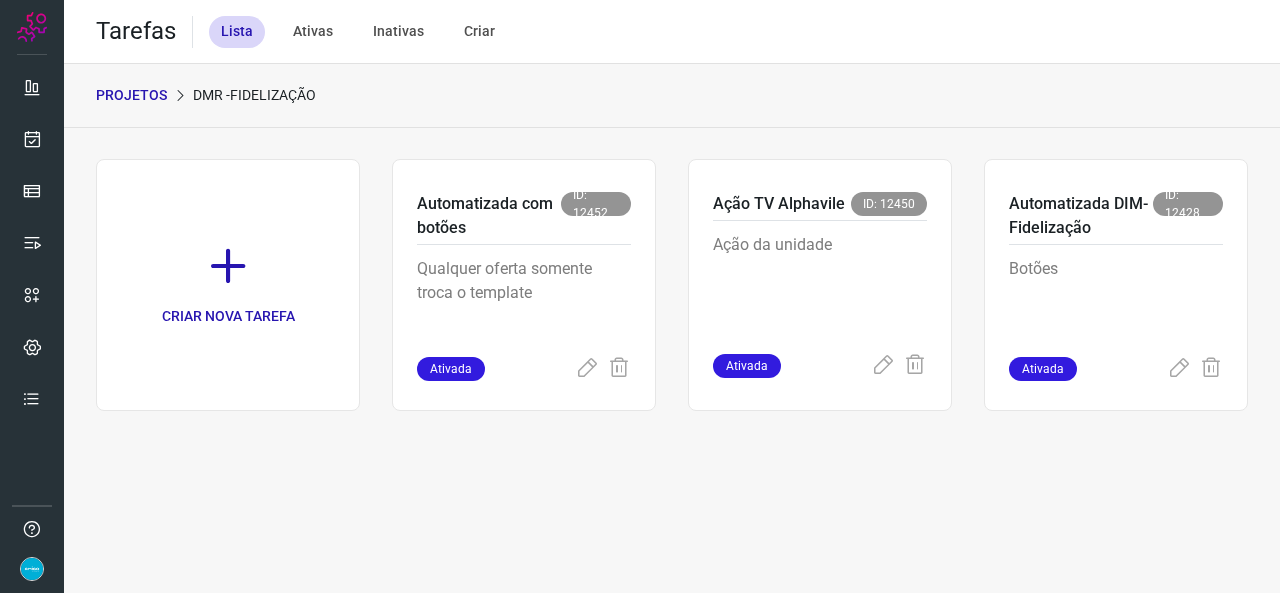 scroll, scrollTop: 0, scrollLeft: 0, axis: both 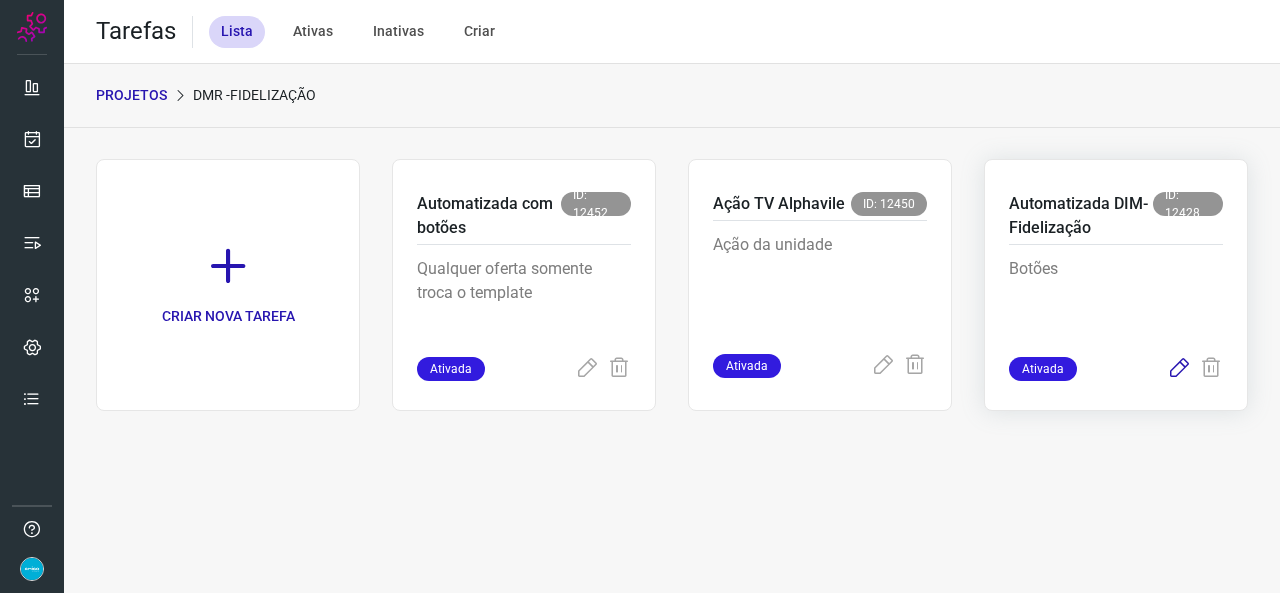 click at bounding box center [1179, 369] 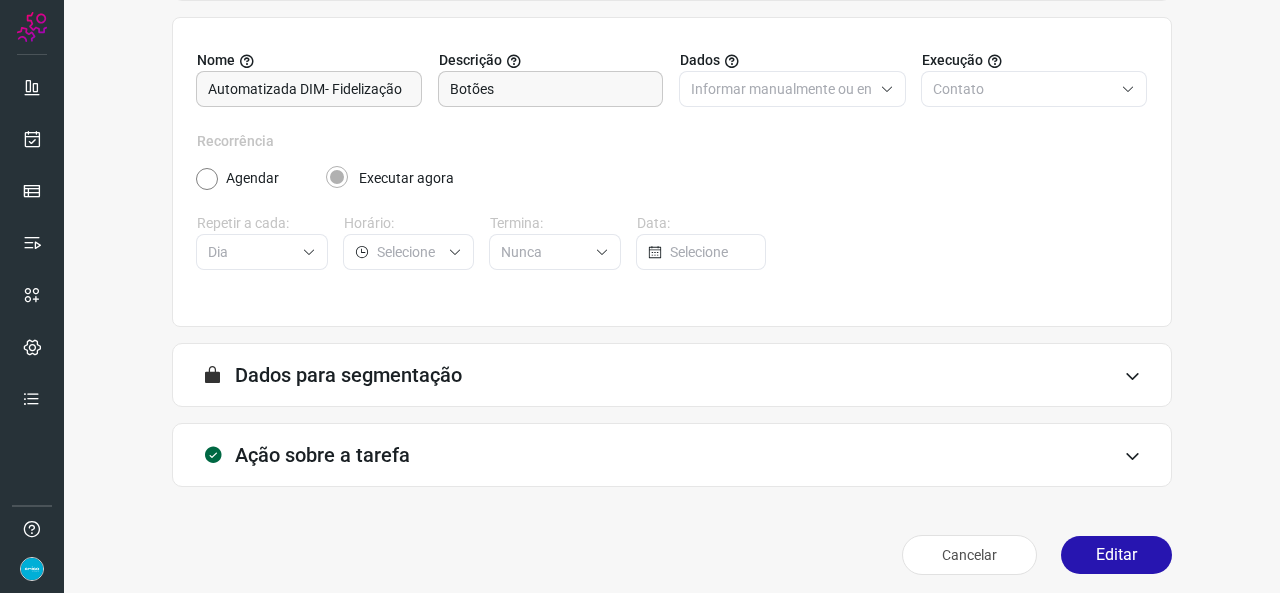 scroll, scrollTop: 187, scrollLeft: 0, axis: vertical 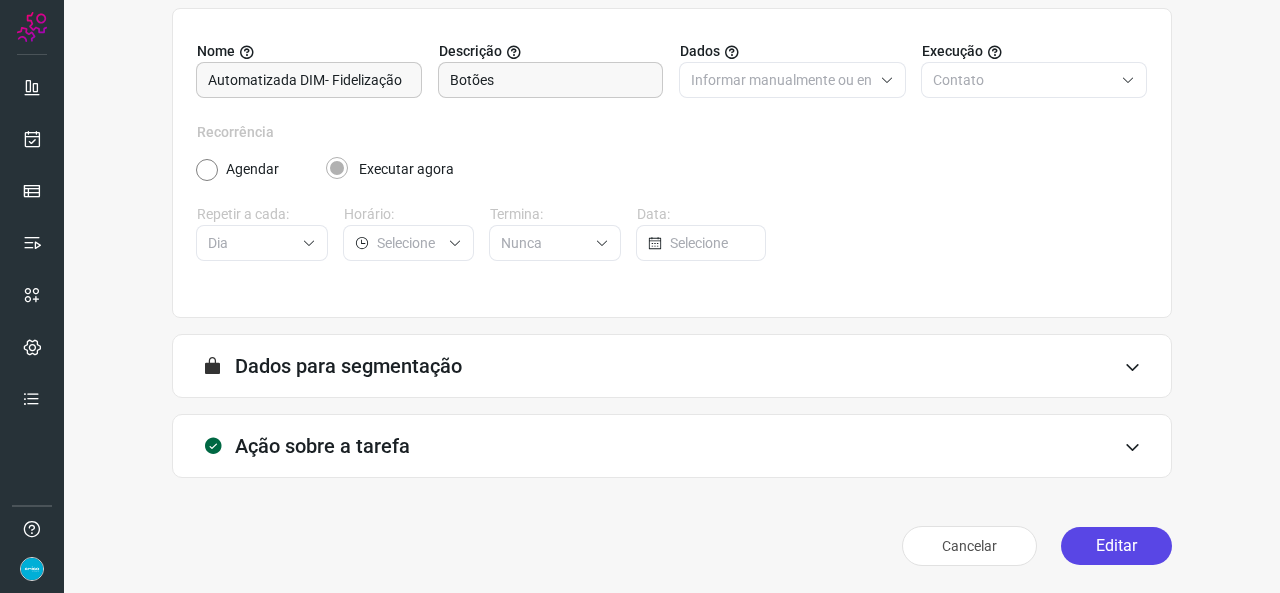 click on "Editar" at bounding box center [1116, 546] 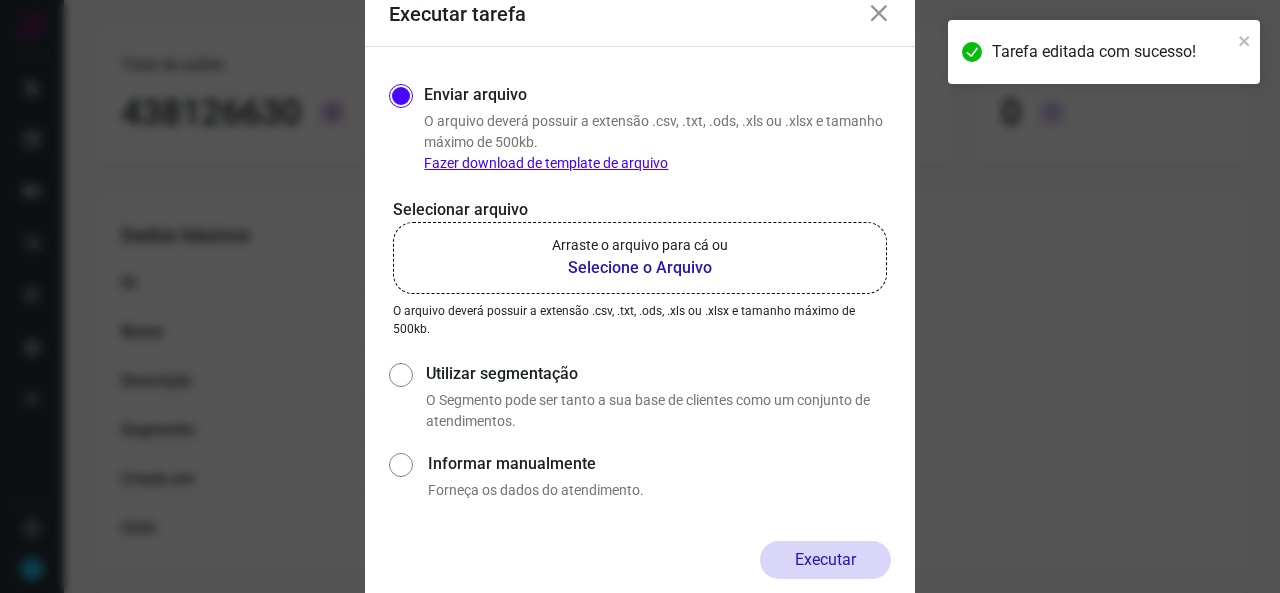 click on "Selecione o Arquivo" at bounding box center [640, 268] 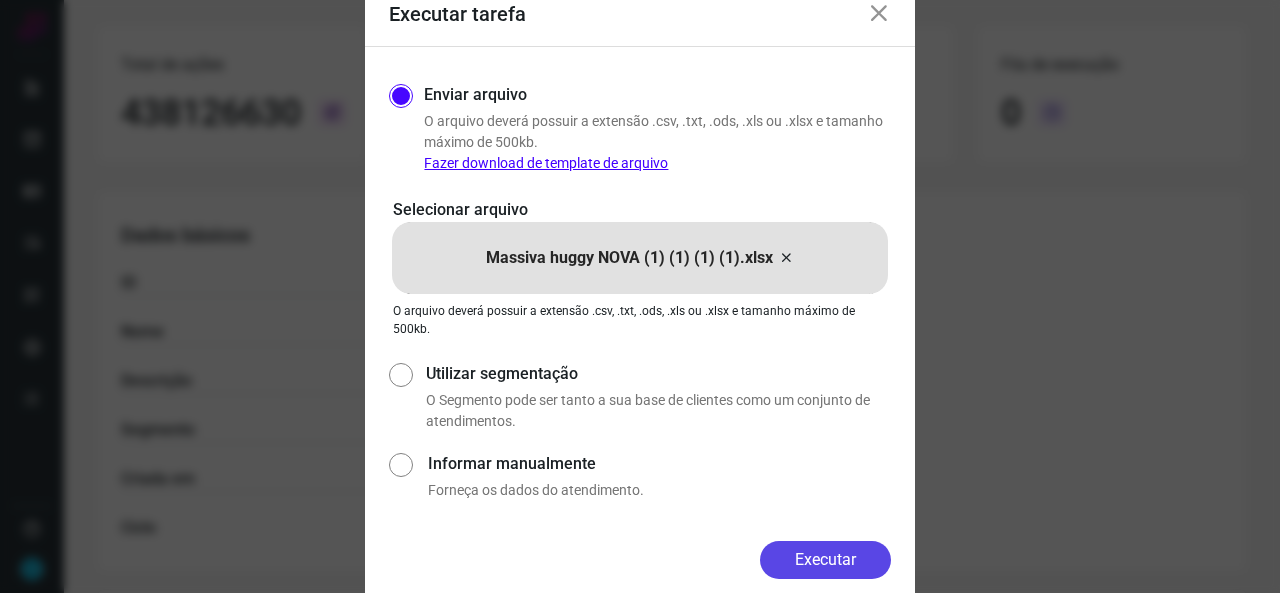 click on "Executar" at bounding box center [825, 560] 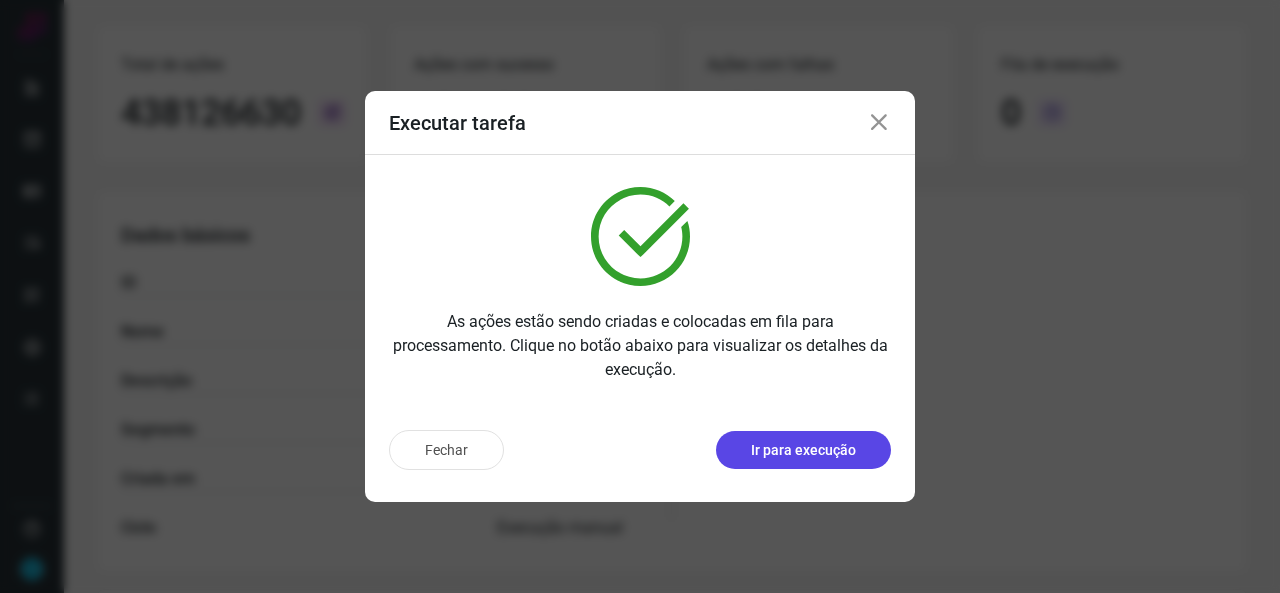 click on "Ir para execução" at bounding box center [803, 450] 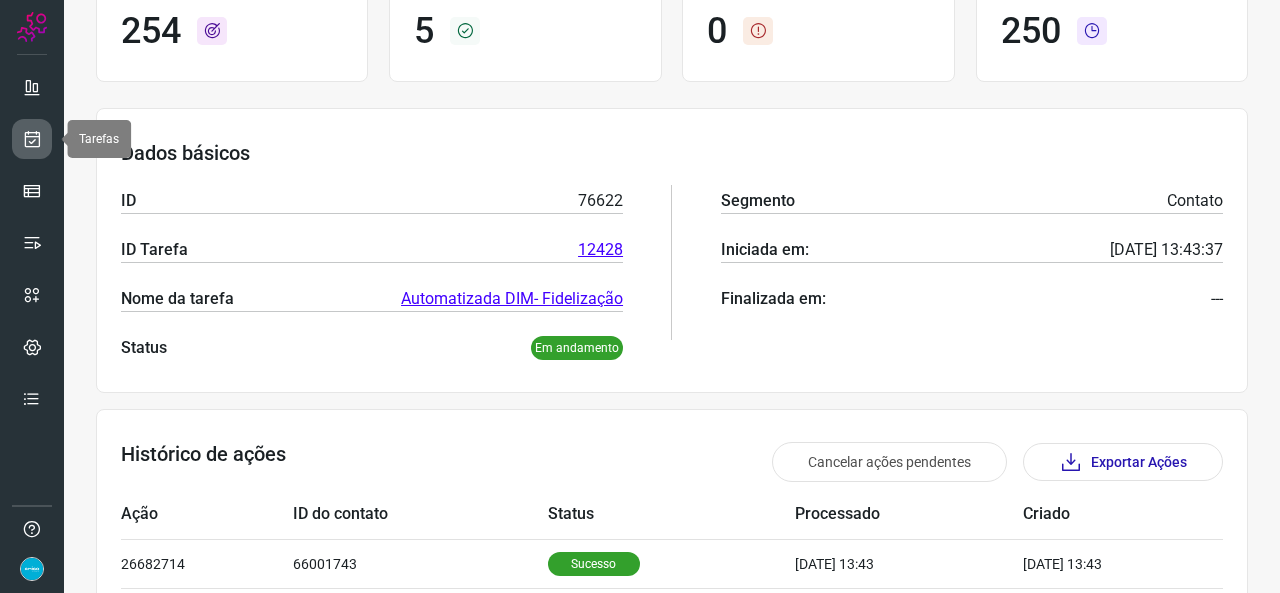 click at bounding box center [32, 139] 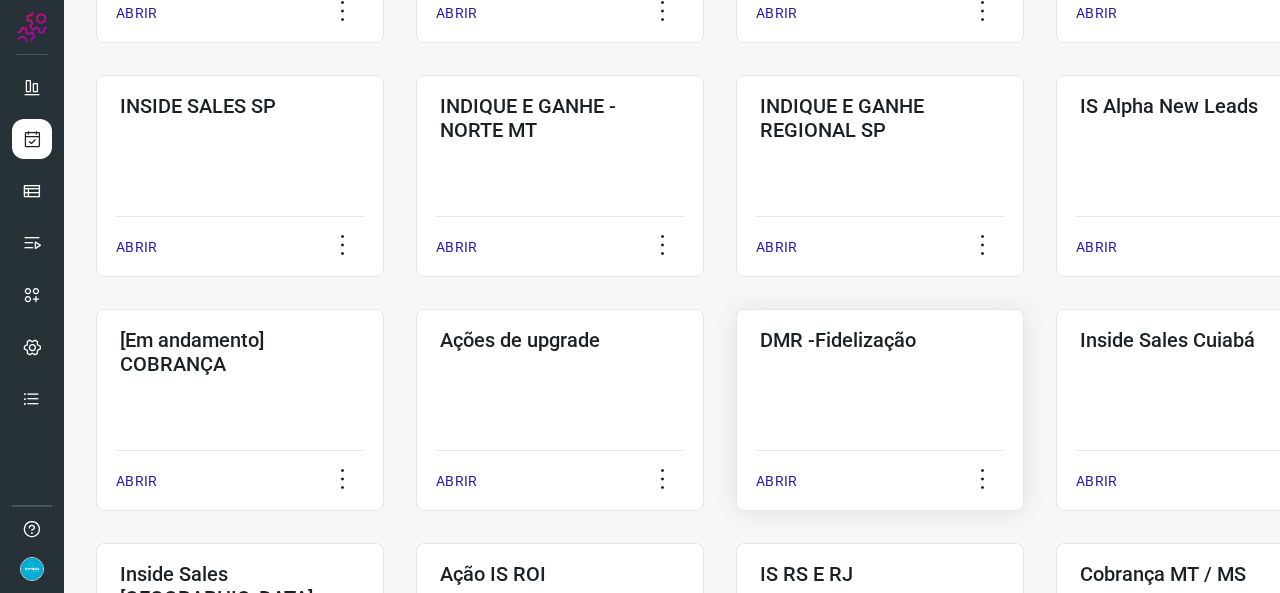 click on "ABRIR" at bounding box center (776, 481) 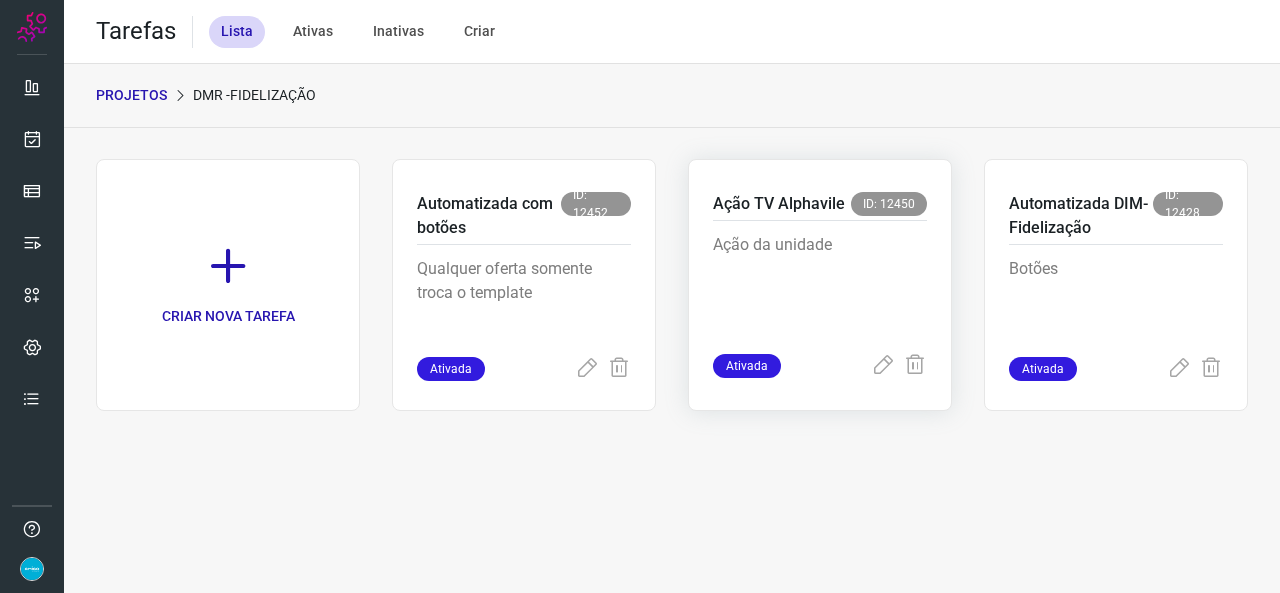 scroll, scrollTop: 0, scrollLeft: 0, axis: both 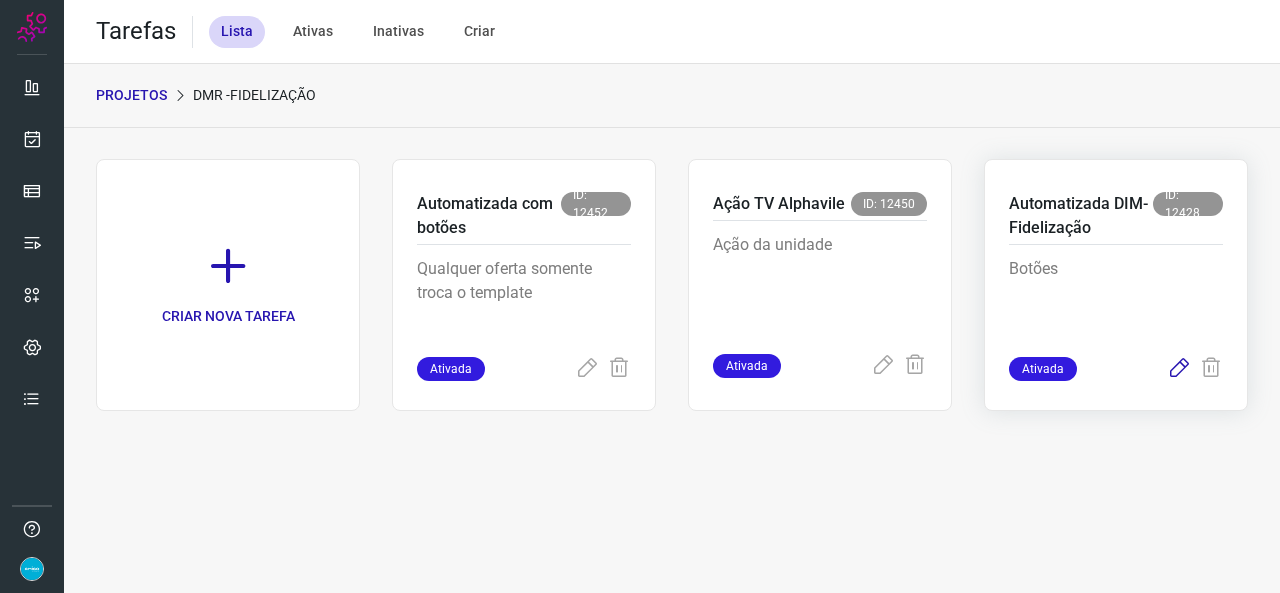 click at bounding box center [1179, 369] 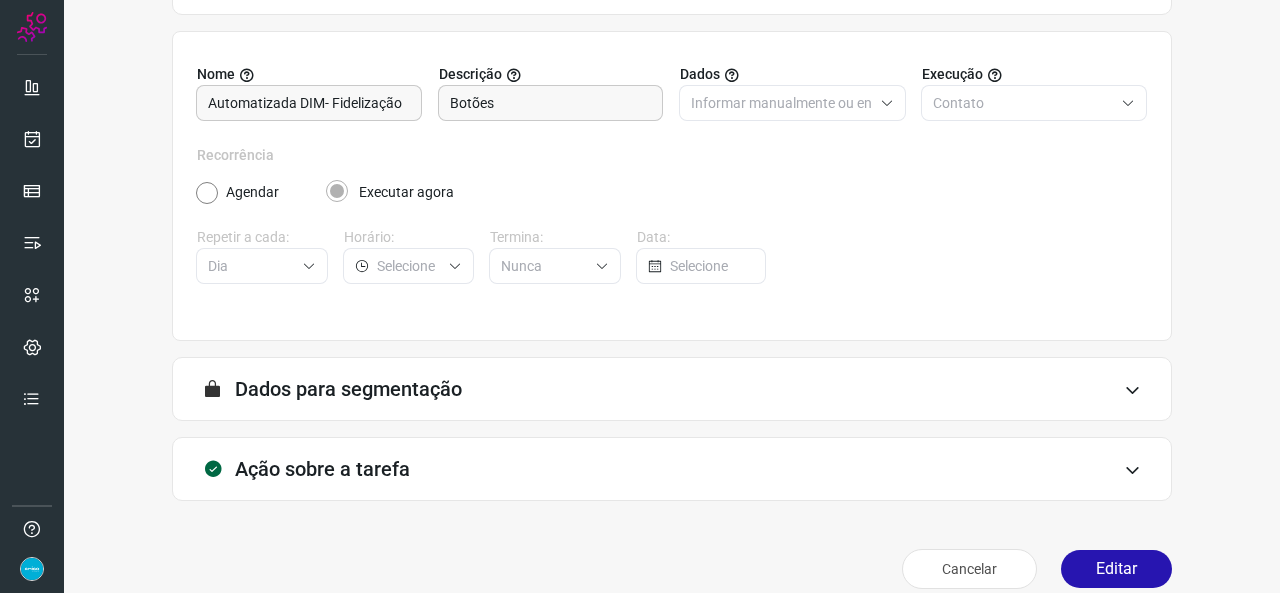 scroll, scrollTop: 187, scrollLeft: 0, axis: vertical 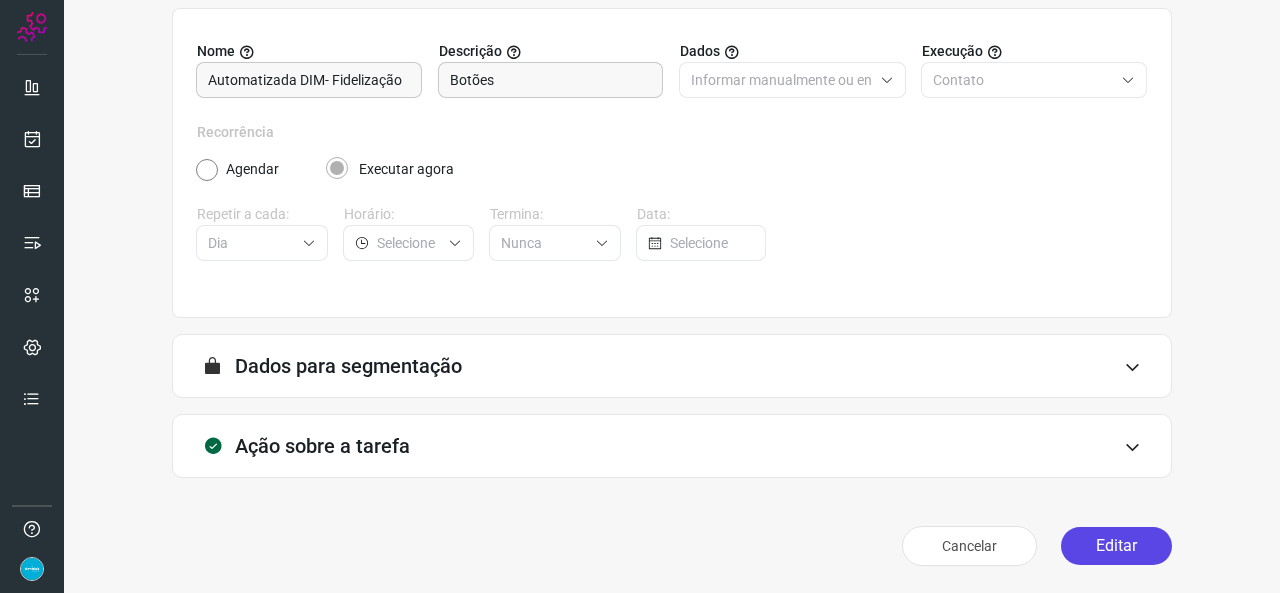 click on "Editar" at bounding box center [1116, 546] 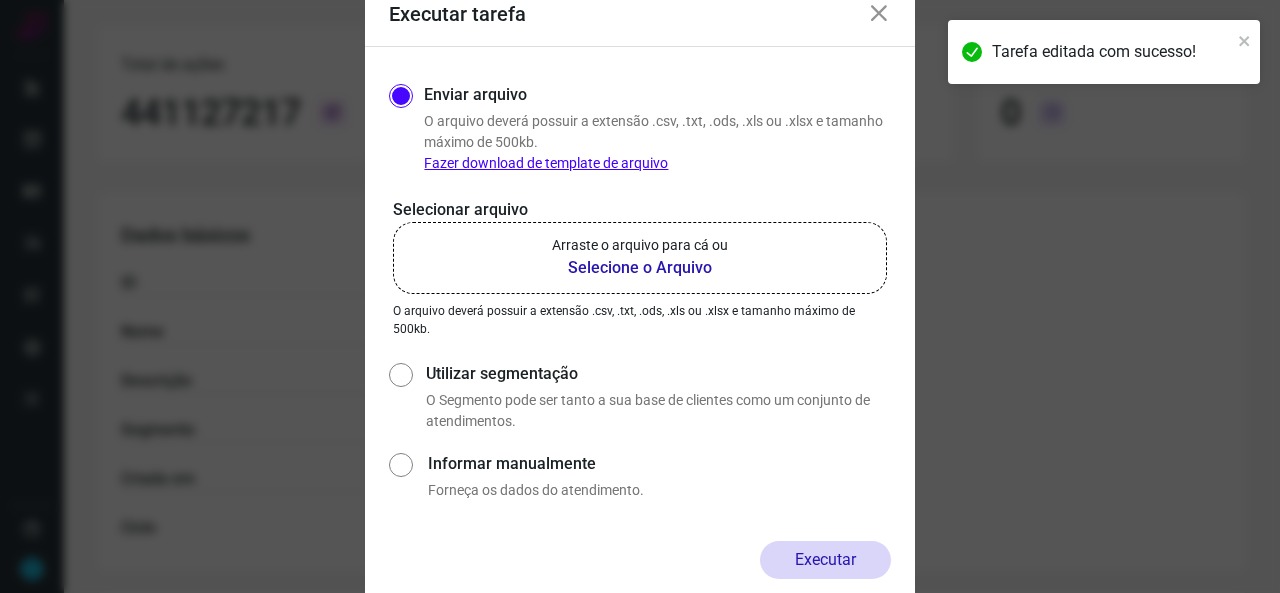 click on "Selecione o Arquivo" at bounding box center [640, 268] 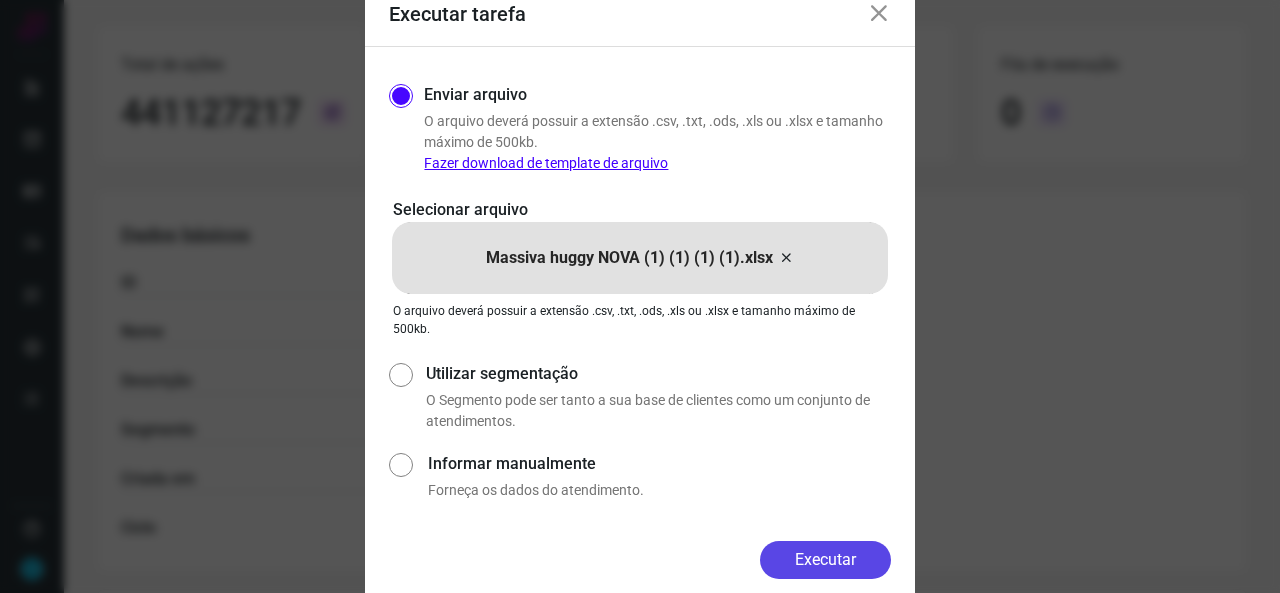 click on "Executar" at bounding box center (825, 560) 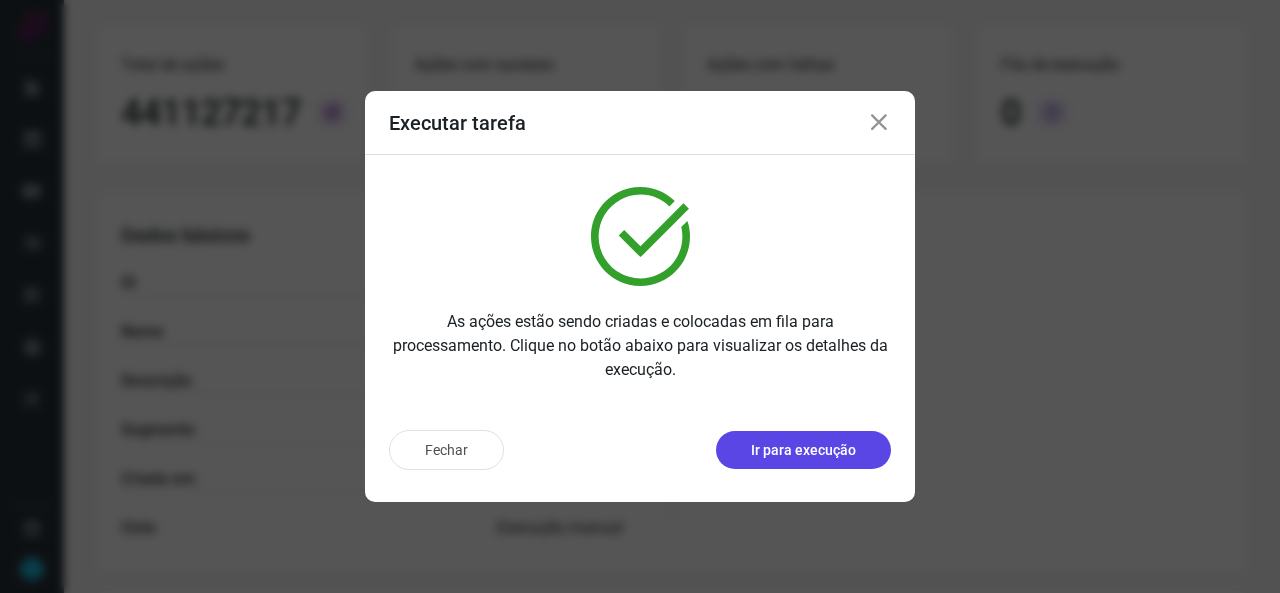 click on "Ir para execução" at bounding box center (803, 450) 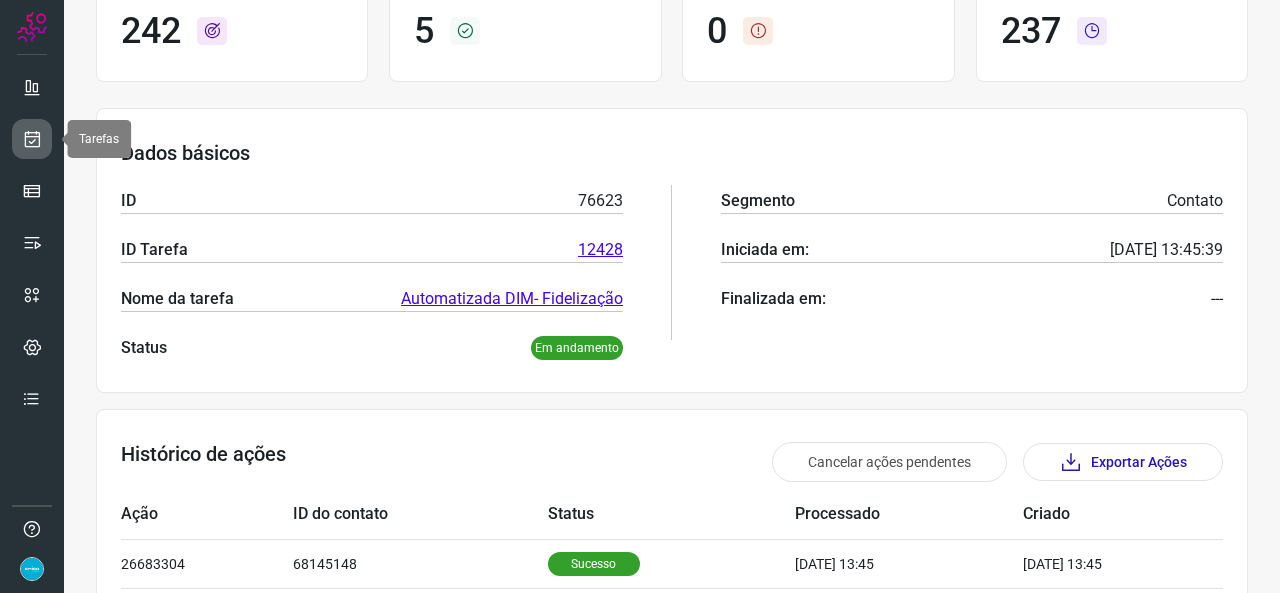 click at bounding box center (32, 139) 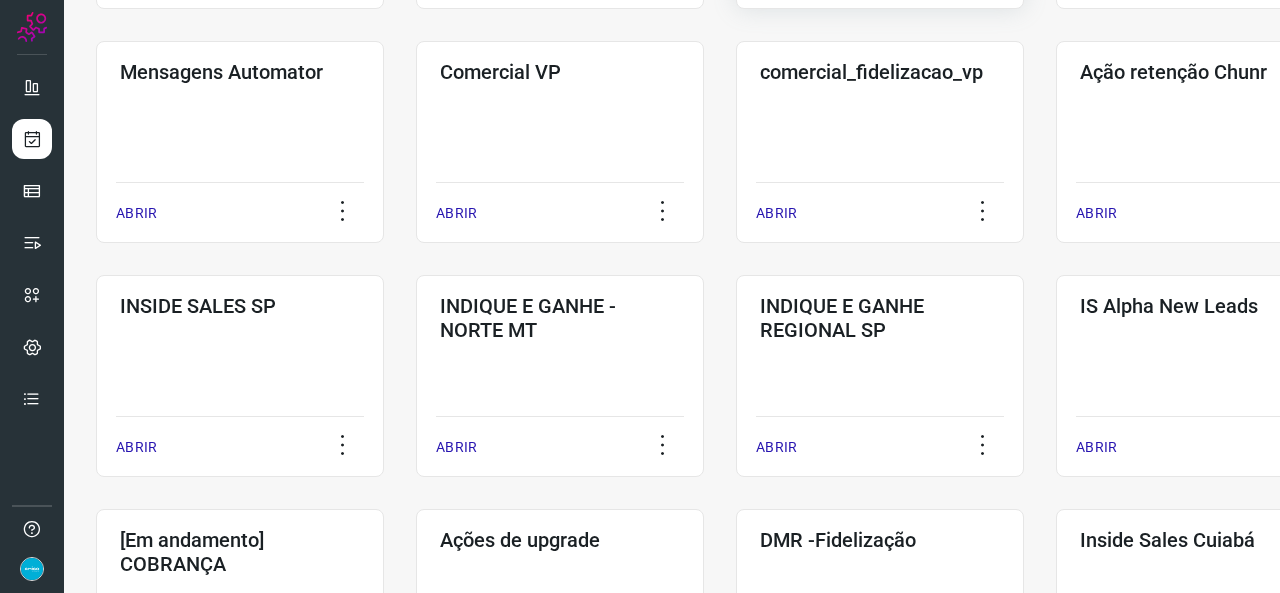 scroll, scrollTop: 552, scrollLeft: 0, axis: vertical 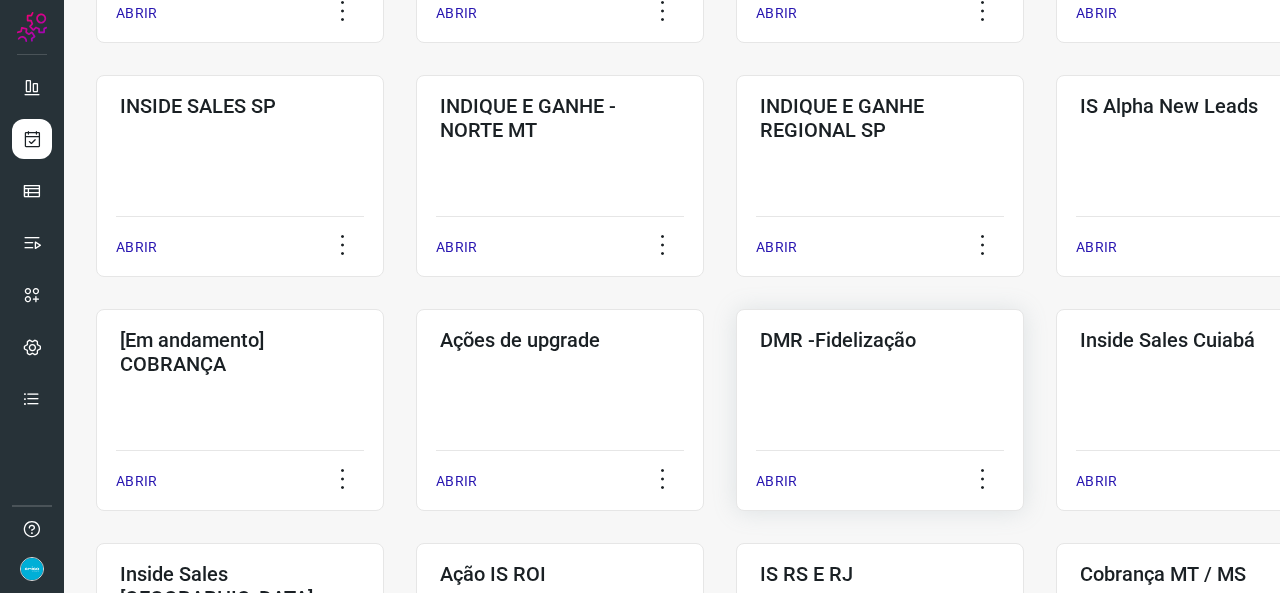 click on "ABRIR" at bounding box center [776, 481] 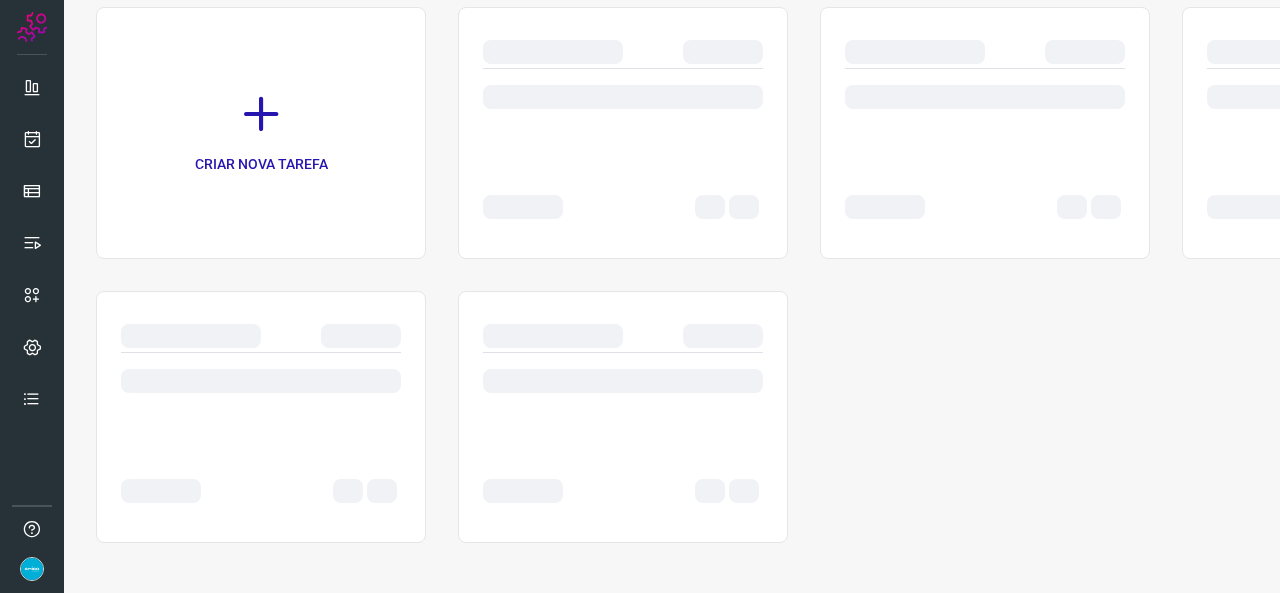 scroll, scrollTop: 0, scrollLeft: 0, axis: both 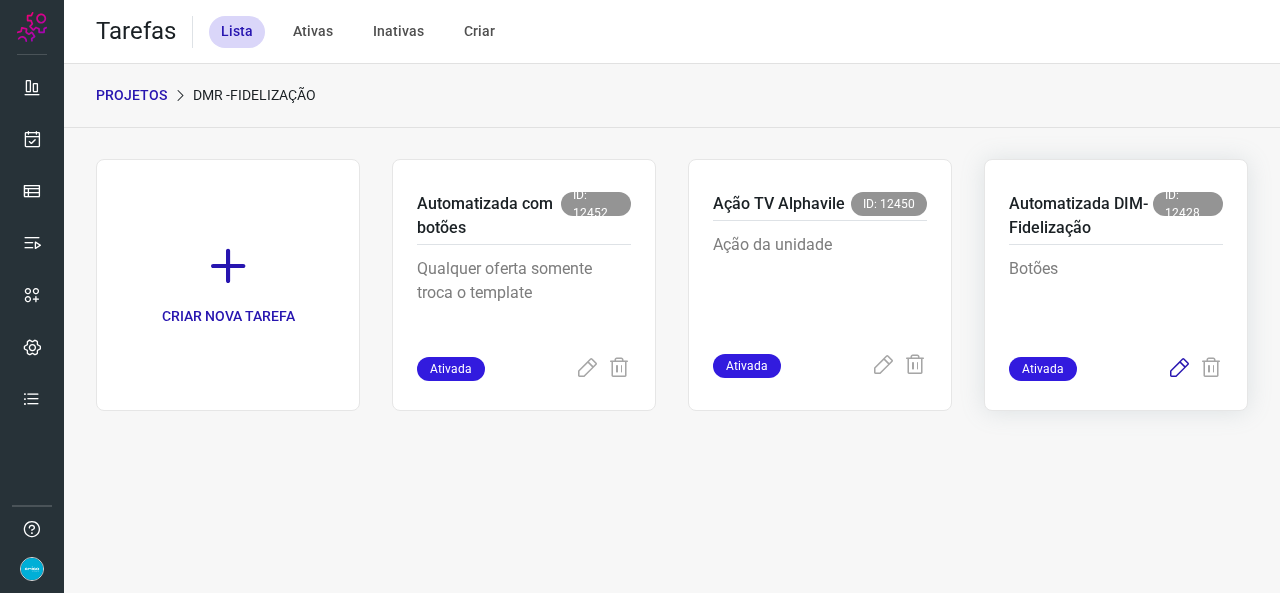 click at bounding box center (1179, 369) 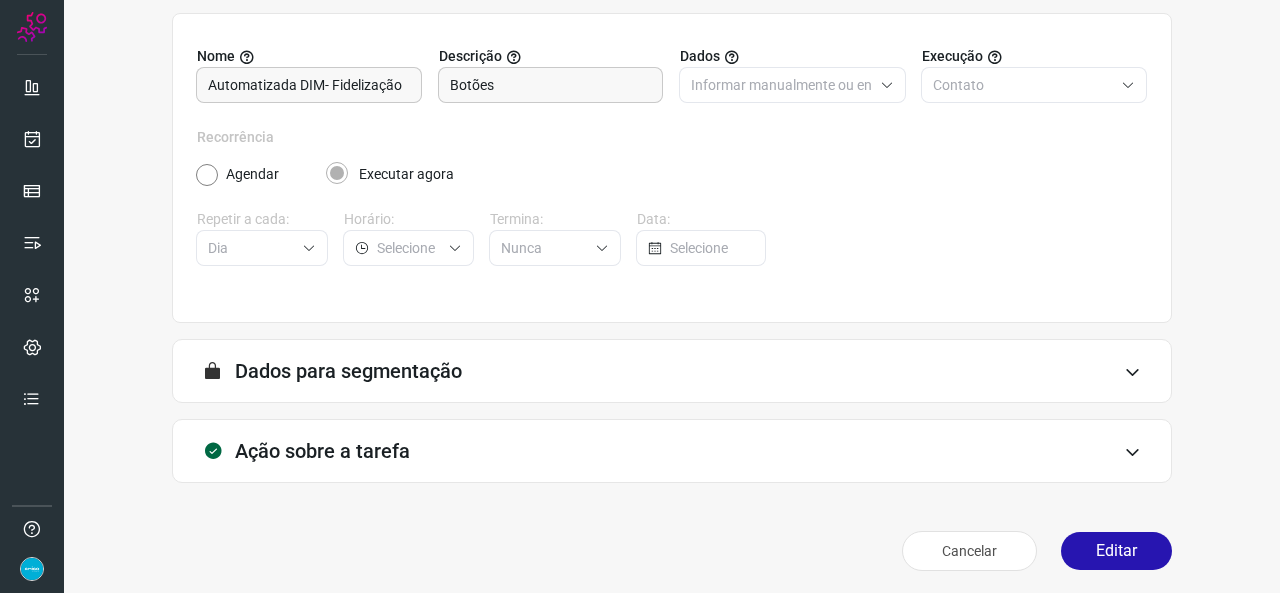 scroll, scrollTop: 187, scrollLeft: 0, axis: vertical 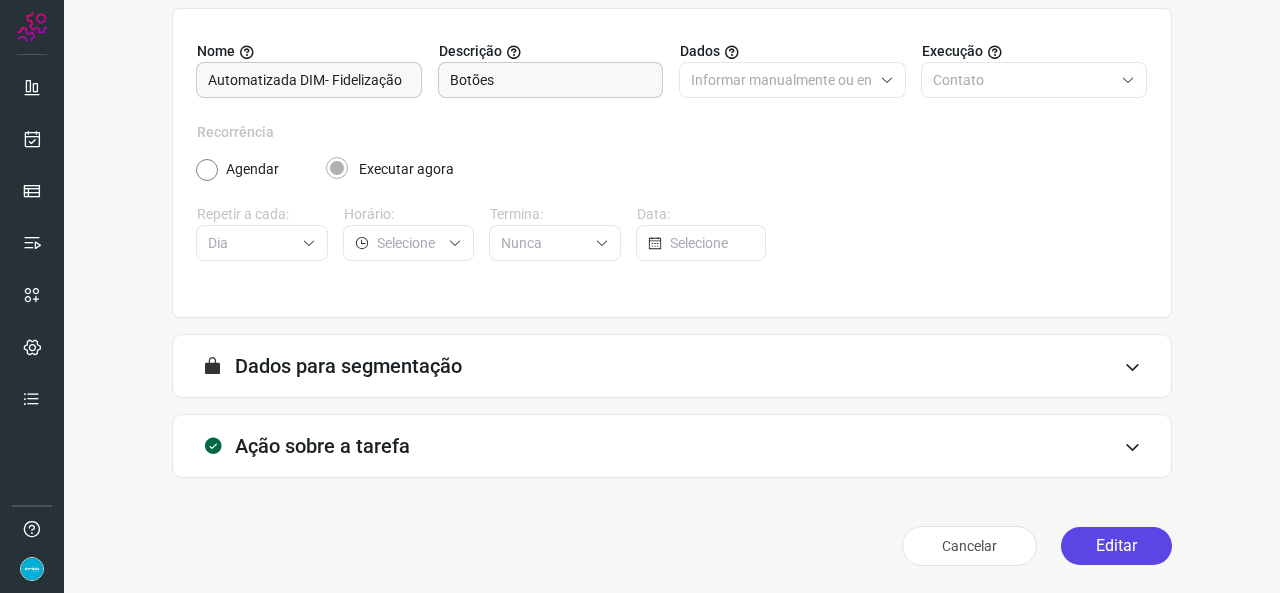 click on "Editar" at bounding box center [1116, 546] 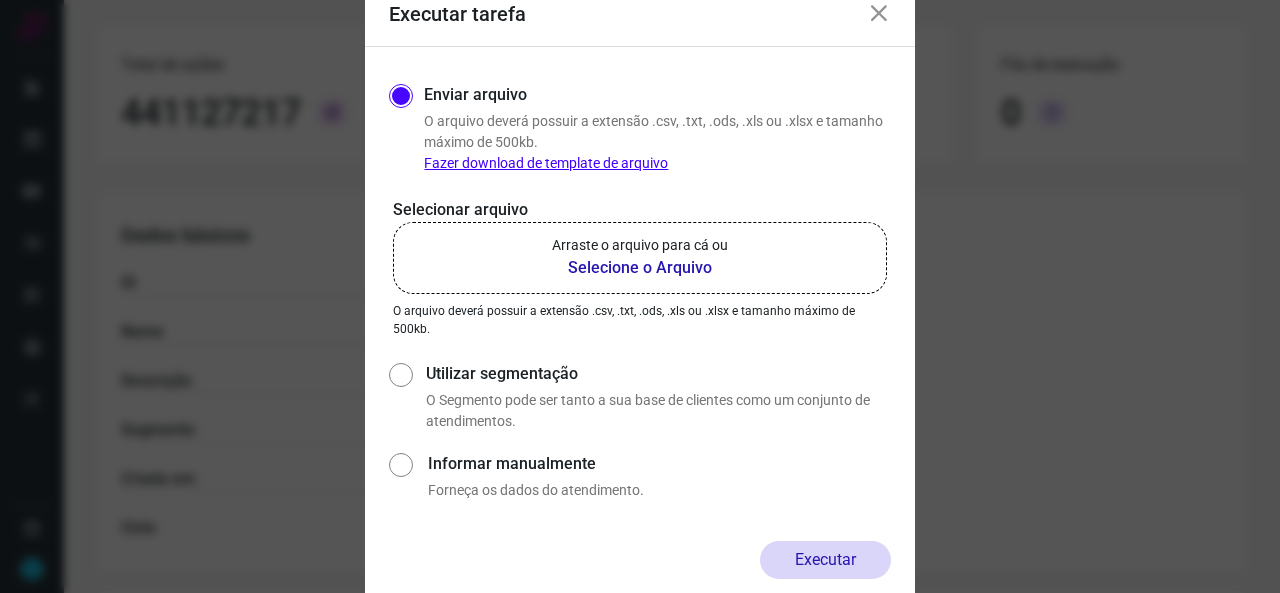 click on "Selecione o Arquivo" at bounding box center [640, 268] 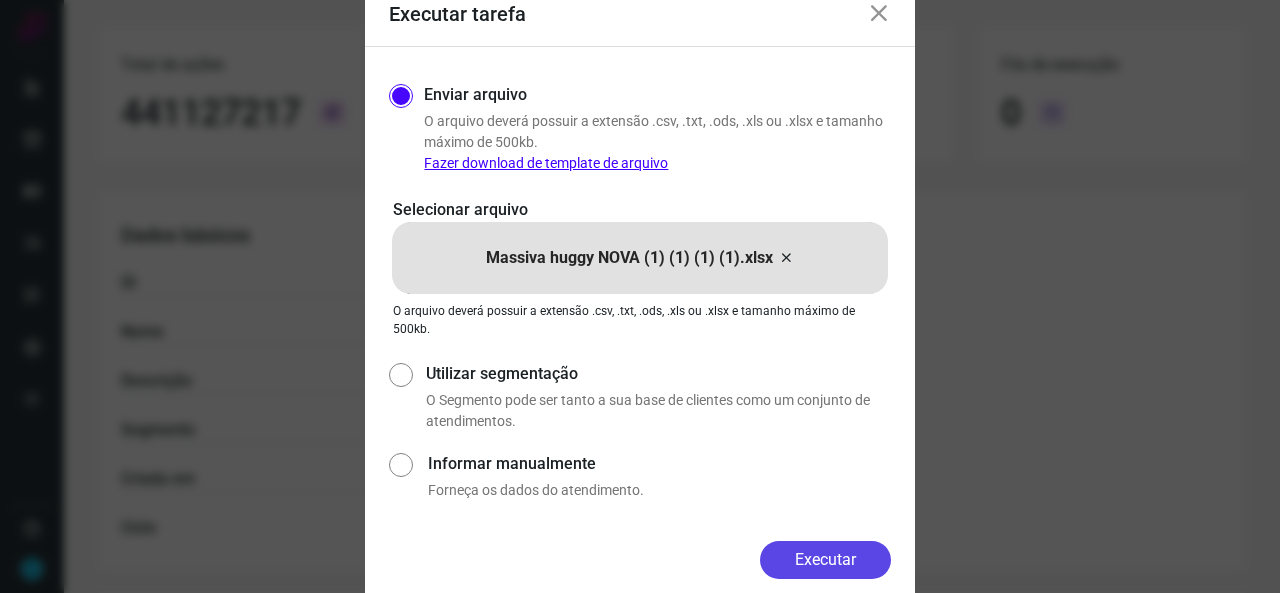 click on "Executar" at bounding box center (825, 560) 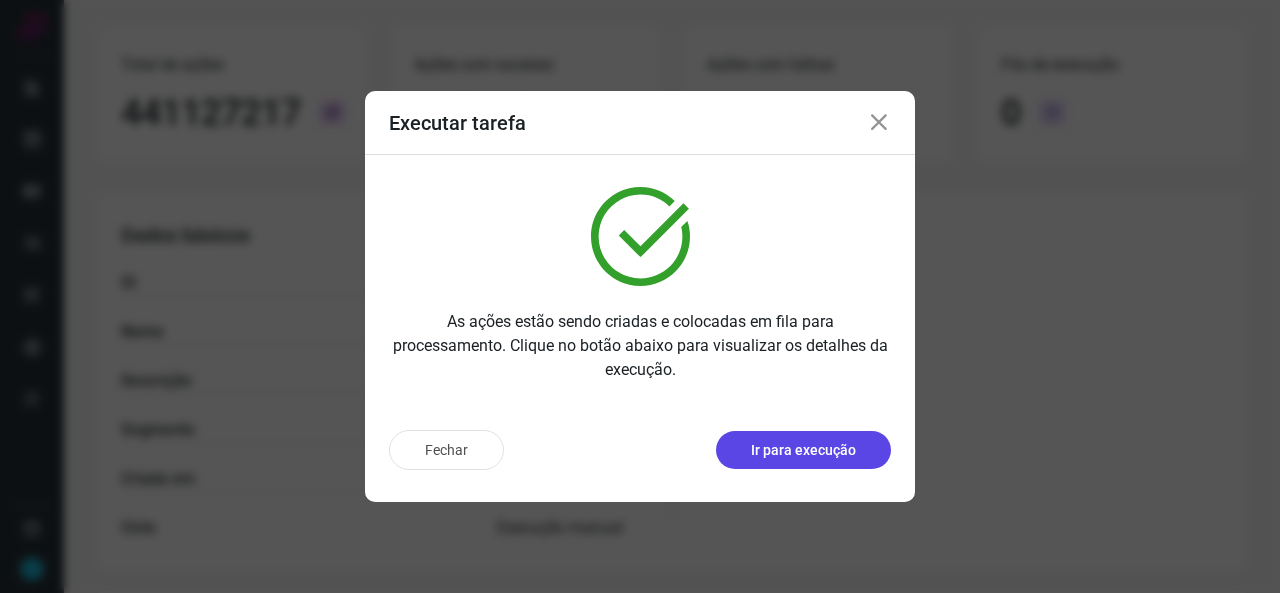 click on "Ir para execução" at bounding box center [803, 450] 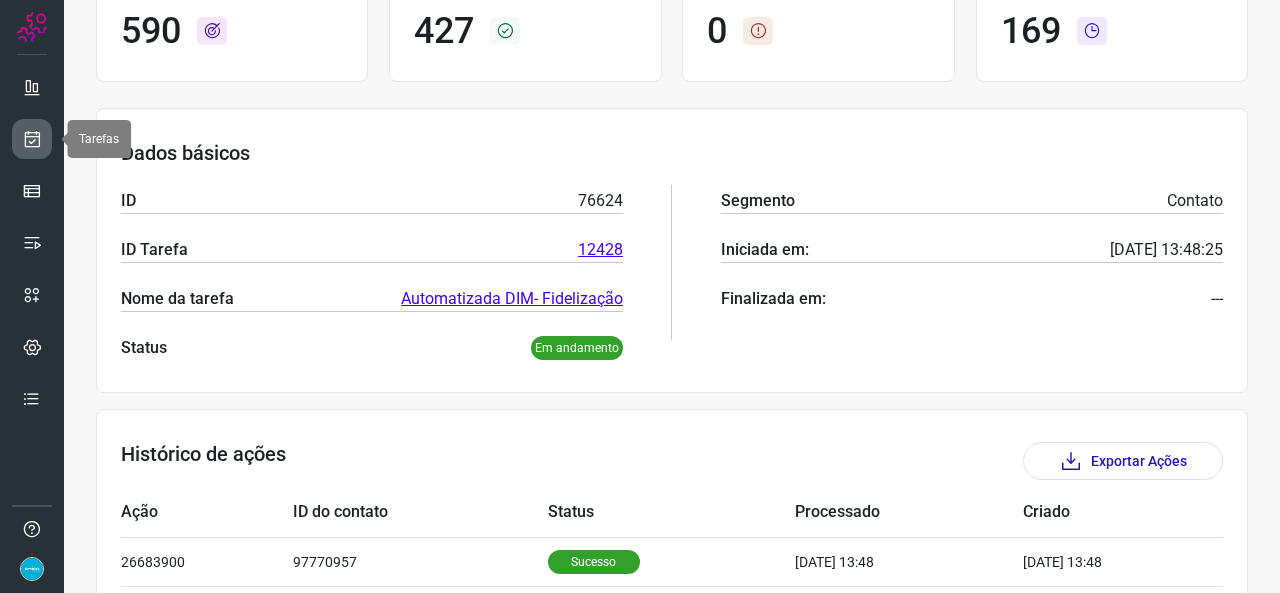 click at bounding box center (32, 139) 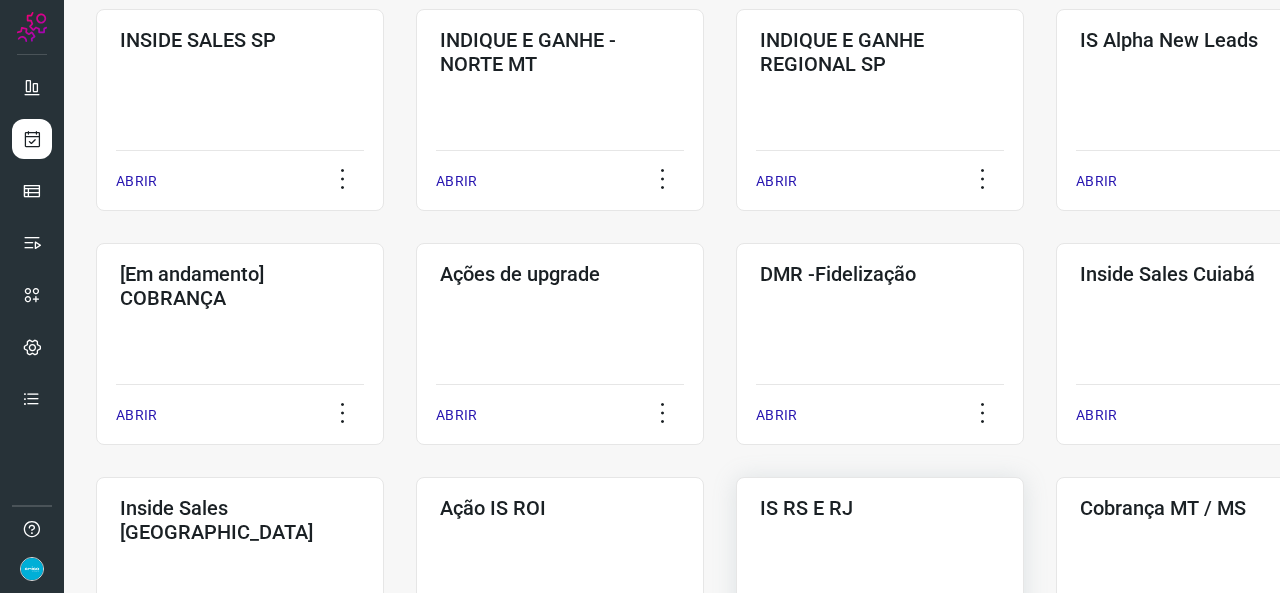 scroll, scrollTop: 852, scrollLeft: 0, axis: vertical 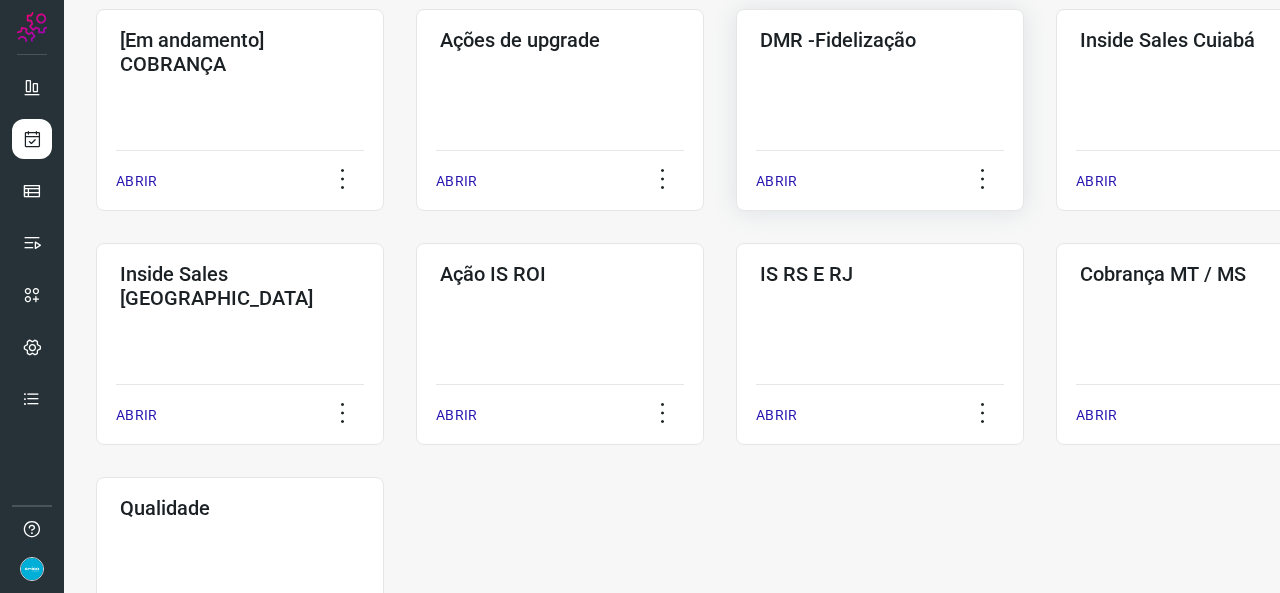 click on "ABRIR" at bounding box center [776, 181] 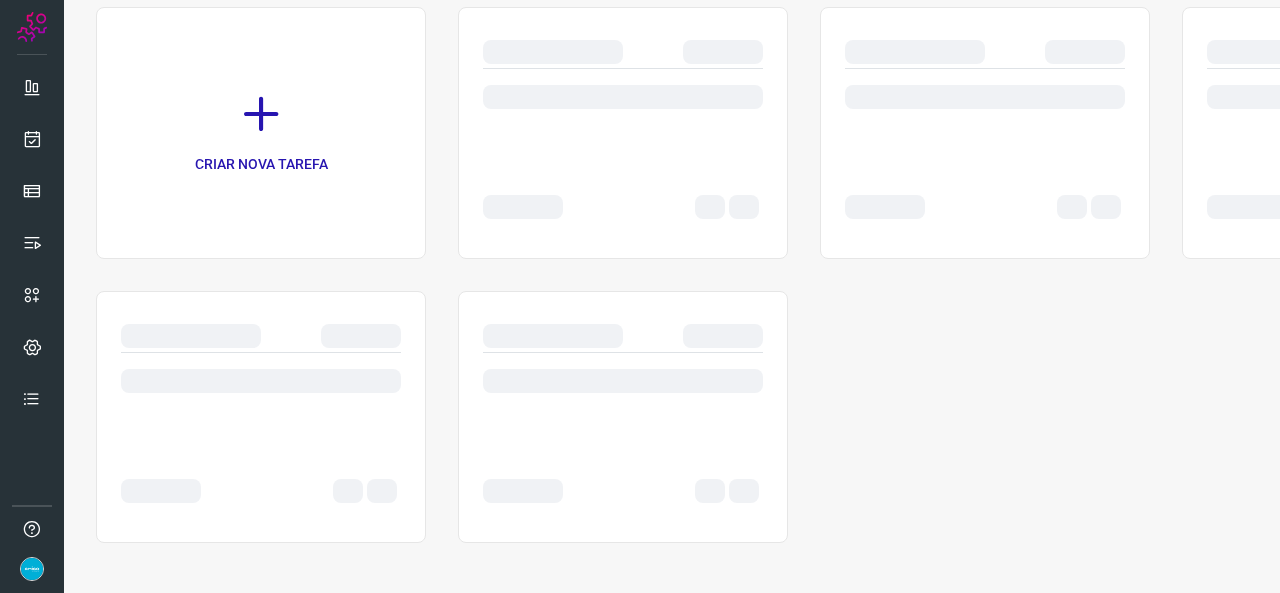 scroll, scrollTop: 0, scrollLeft: 0, axis: both 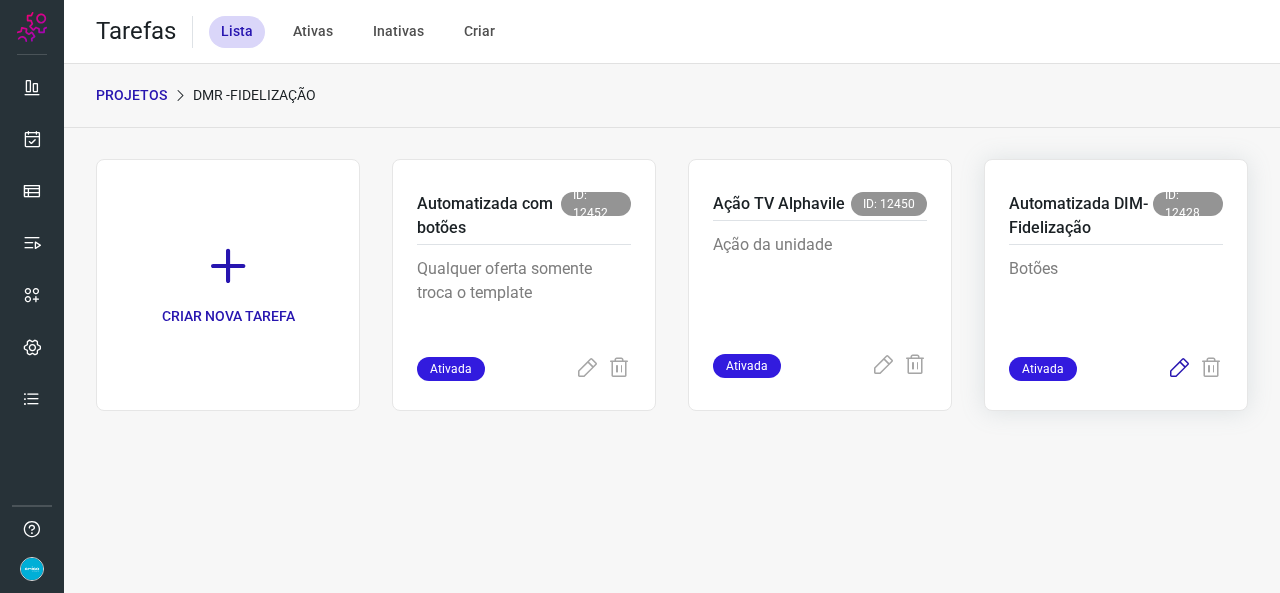click at bounding box center [1179, 369] 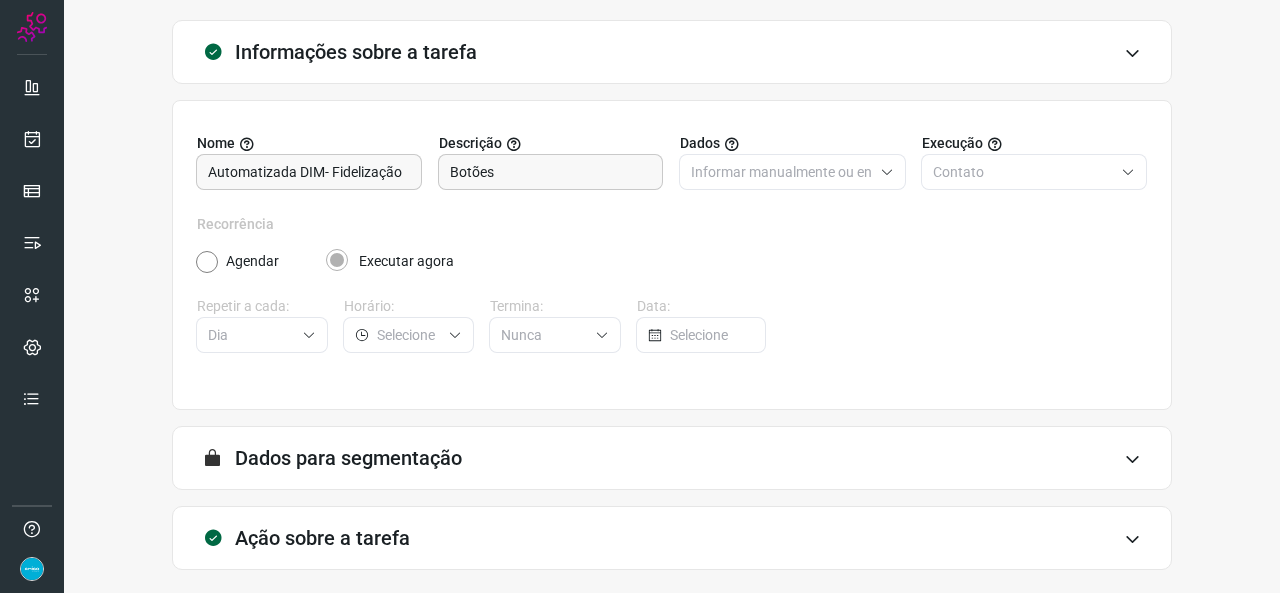 scroll, scrollTop: 187, scrollLeft: 0, axis: vertical 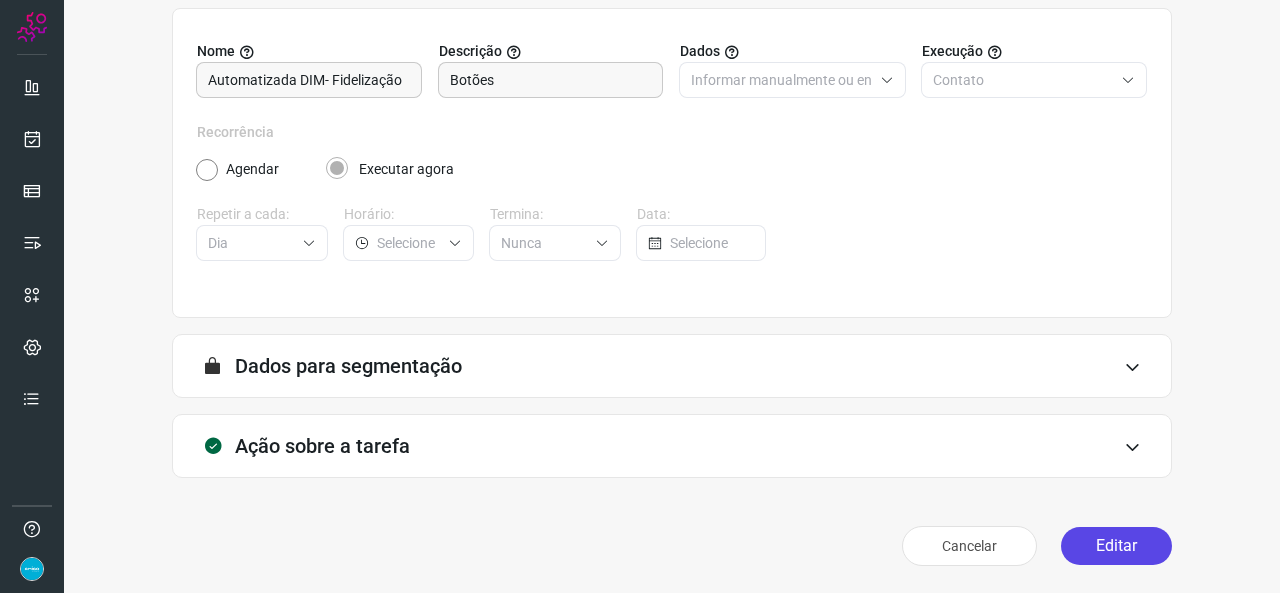 click on "Editar" at bounding box center [1116, 546] 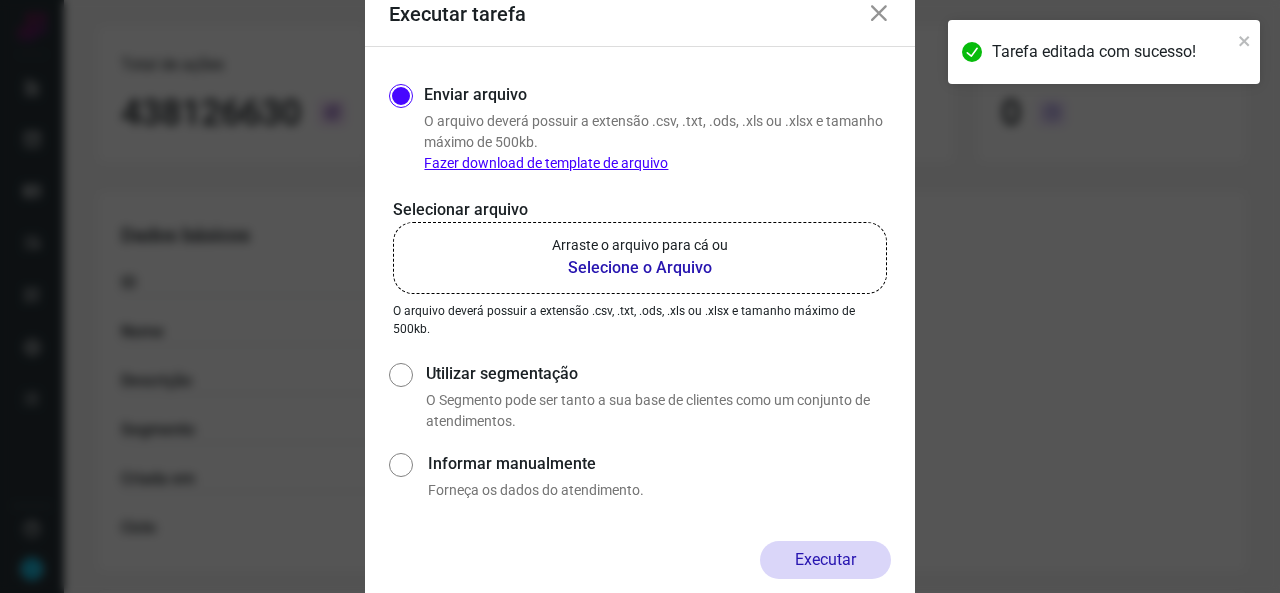 click on "Selecione o Arquivo" at bounding box center [640, 268] 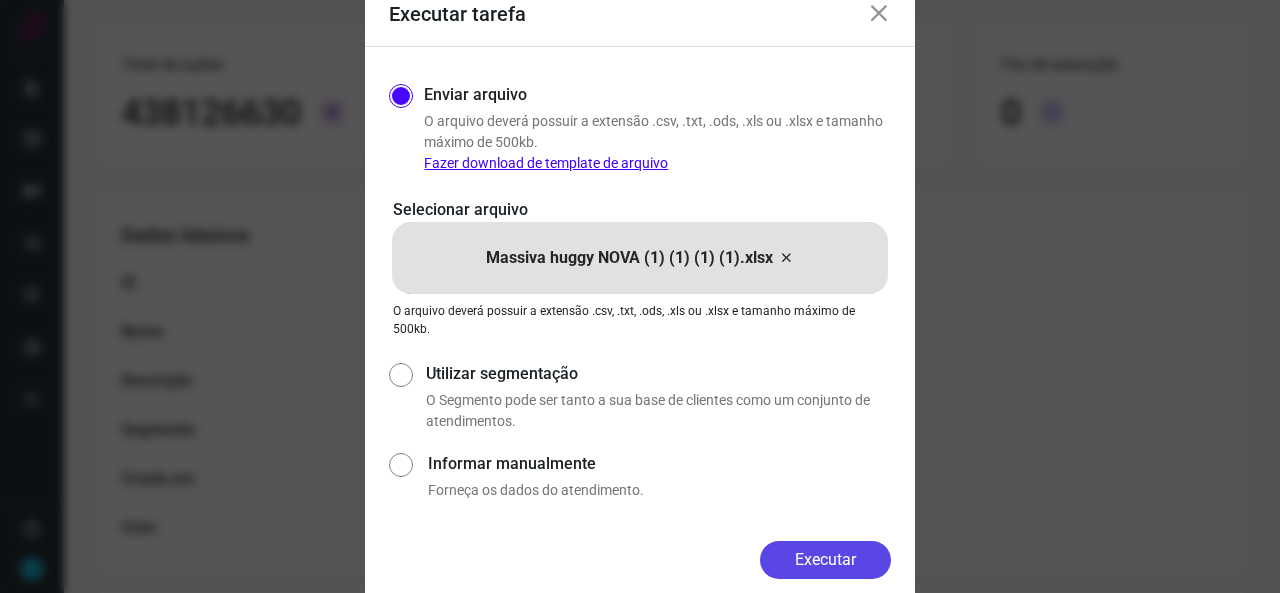 click on "Executar" at bounding box center [825, 560] 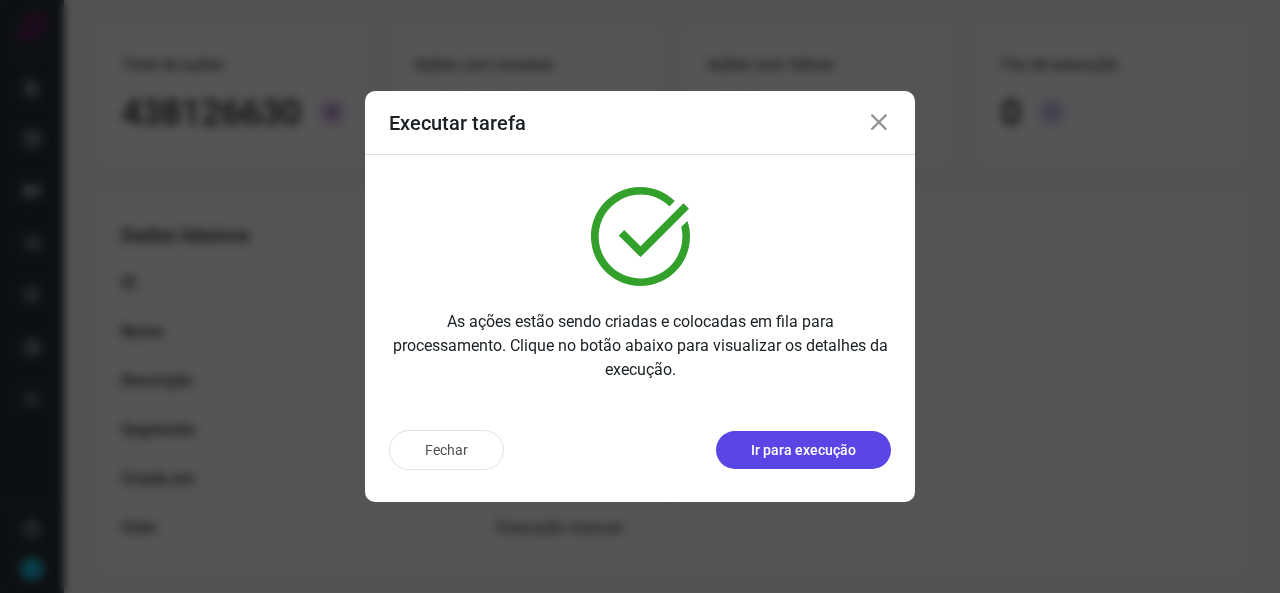 click on "Ir para execução" at bounding box center [803, 450] 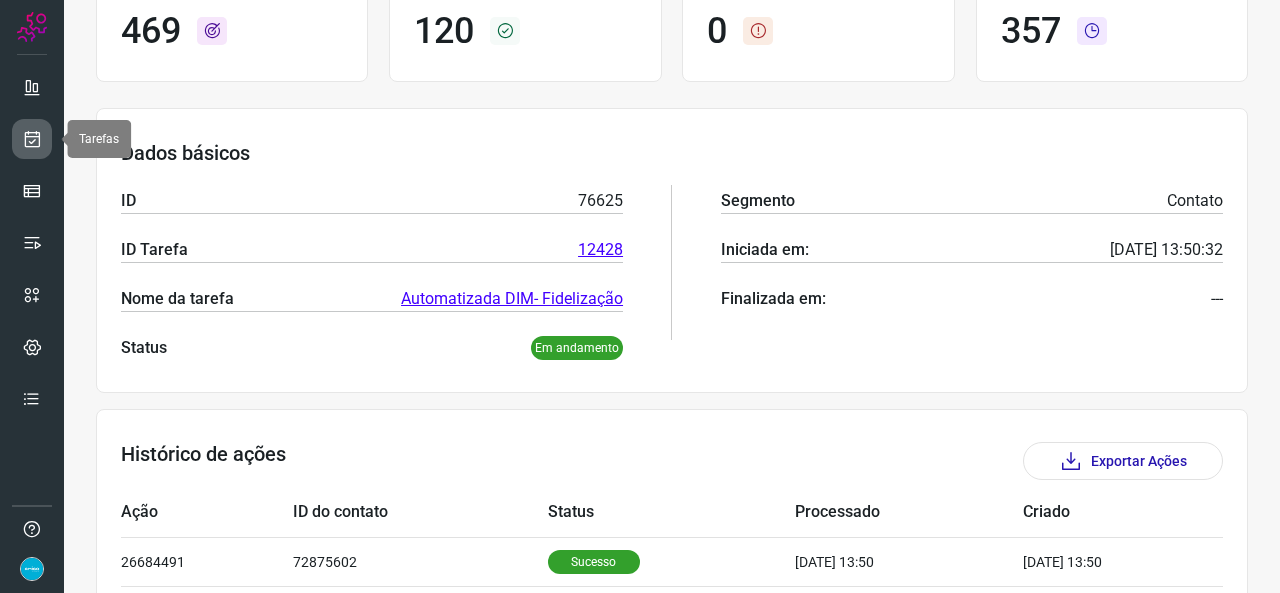 click at bounding box center [32, 139] 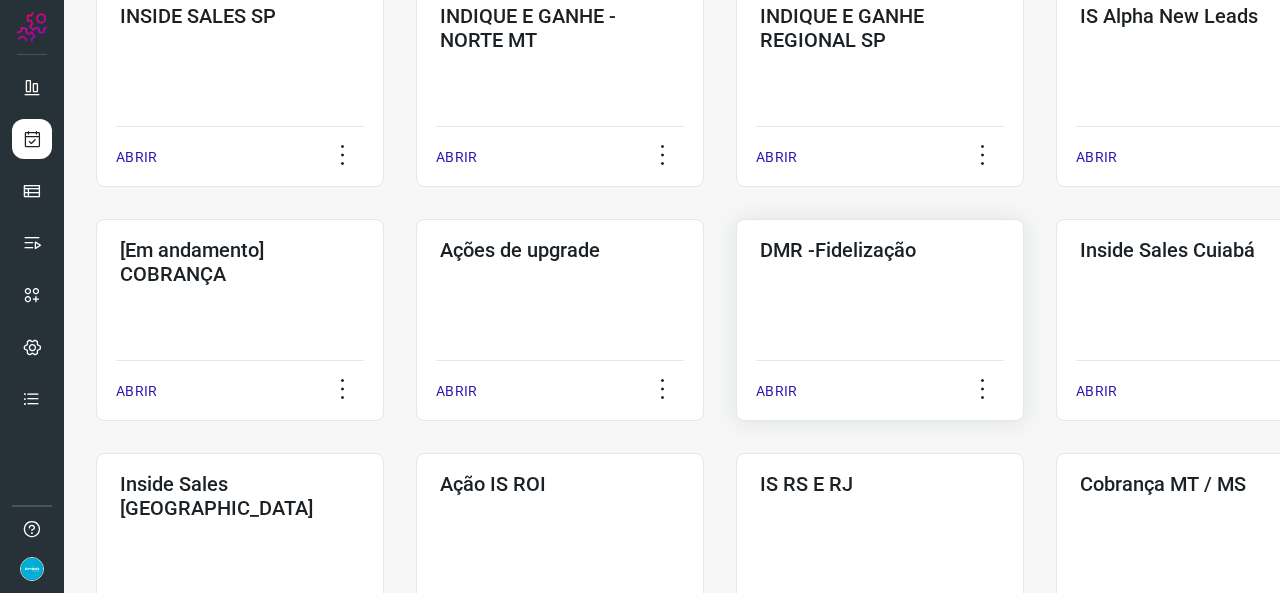 scroll, scrollTop: 752, scrollLeft: 0, axis: vertical 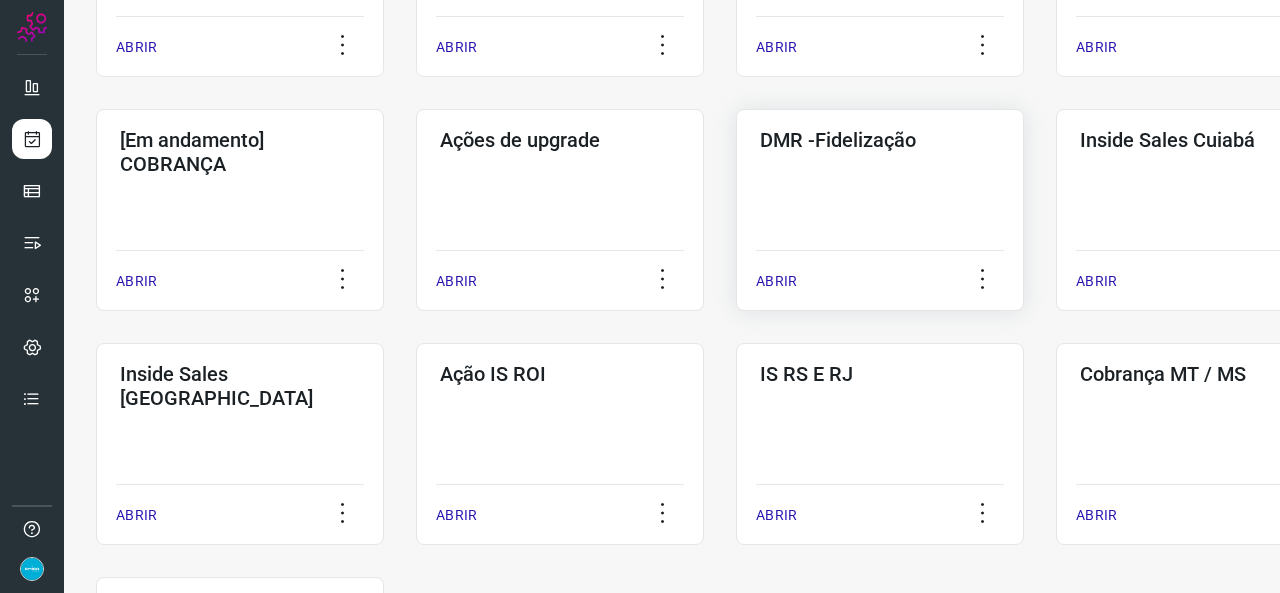 click on "ABRIR" at bounding box center (776, 281) 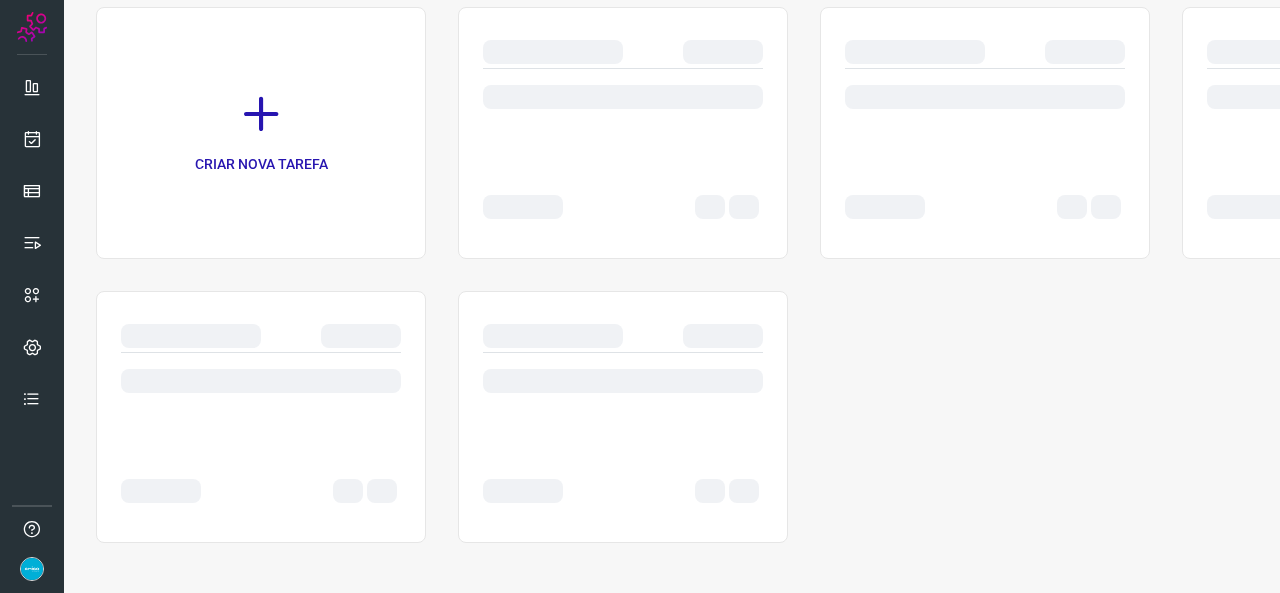 scroll, scrollTop: 0, scrollLeft: 0, axis: both 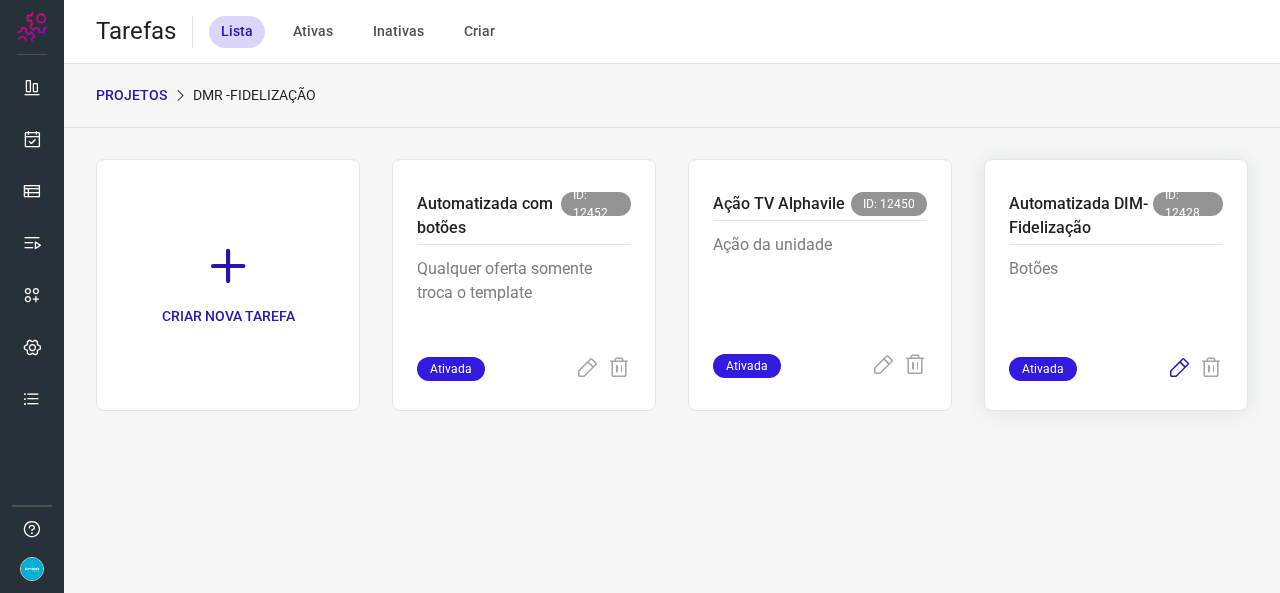 click at bounding box center [1179, 369] 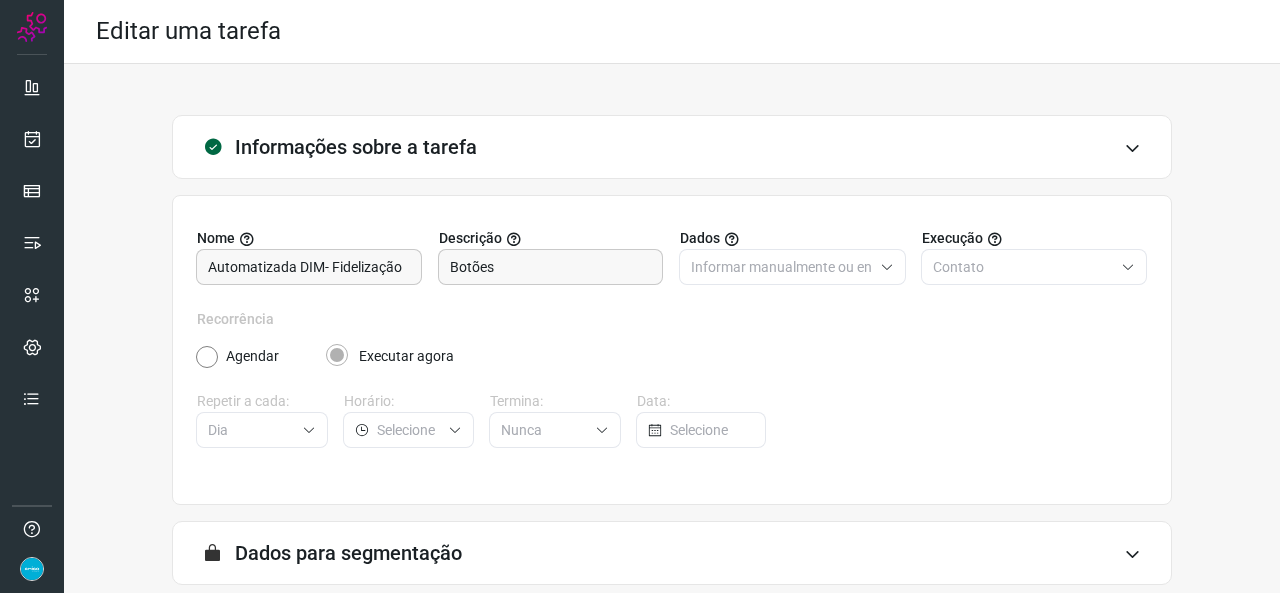 scroll, scrollTop: 187, scrollLeft: 0, axis: vertical 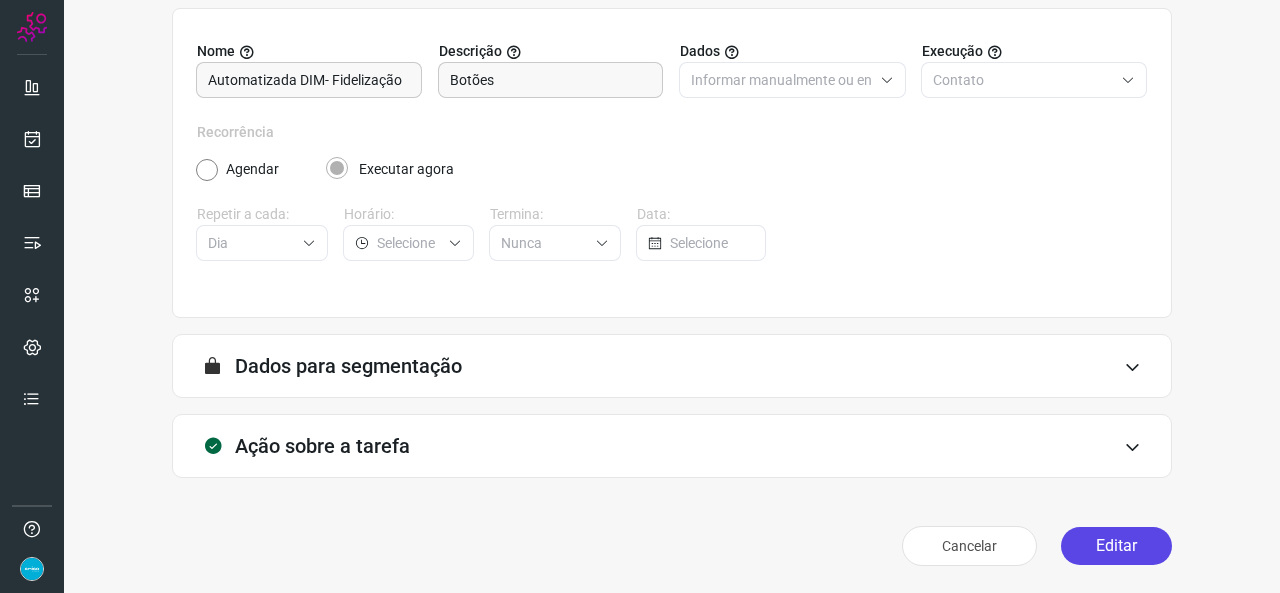 click on "Editar" at bounding box center [1116, 546] 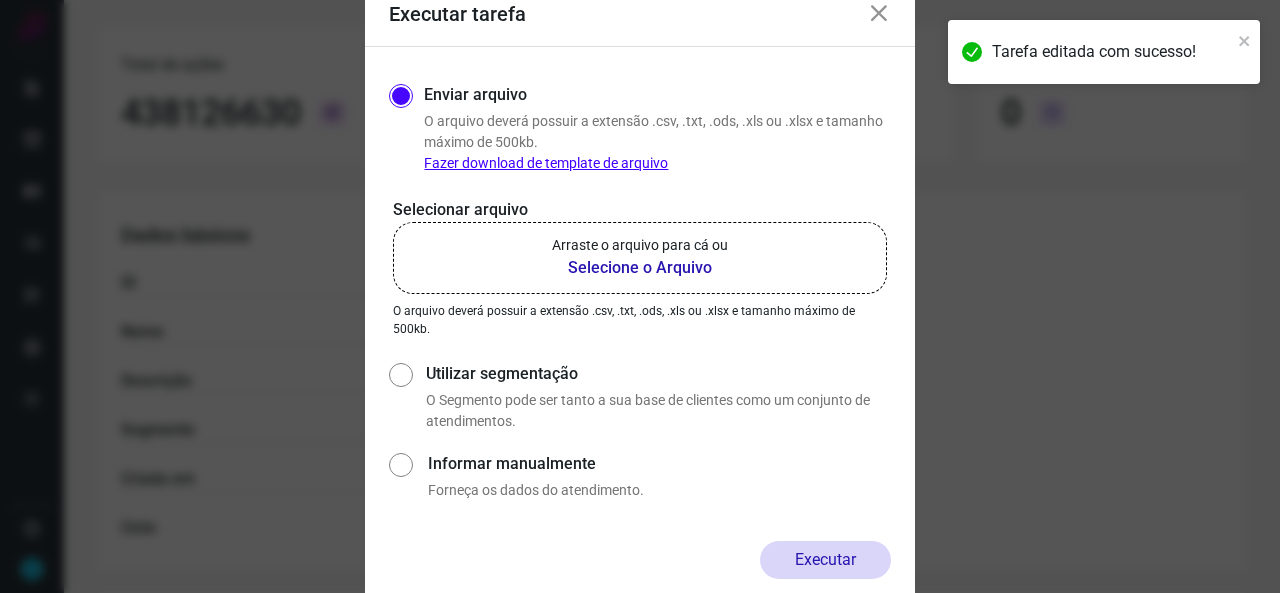 click on "Selecione o Arquivo" at bounding box center (640, 268) 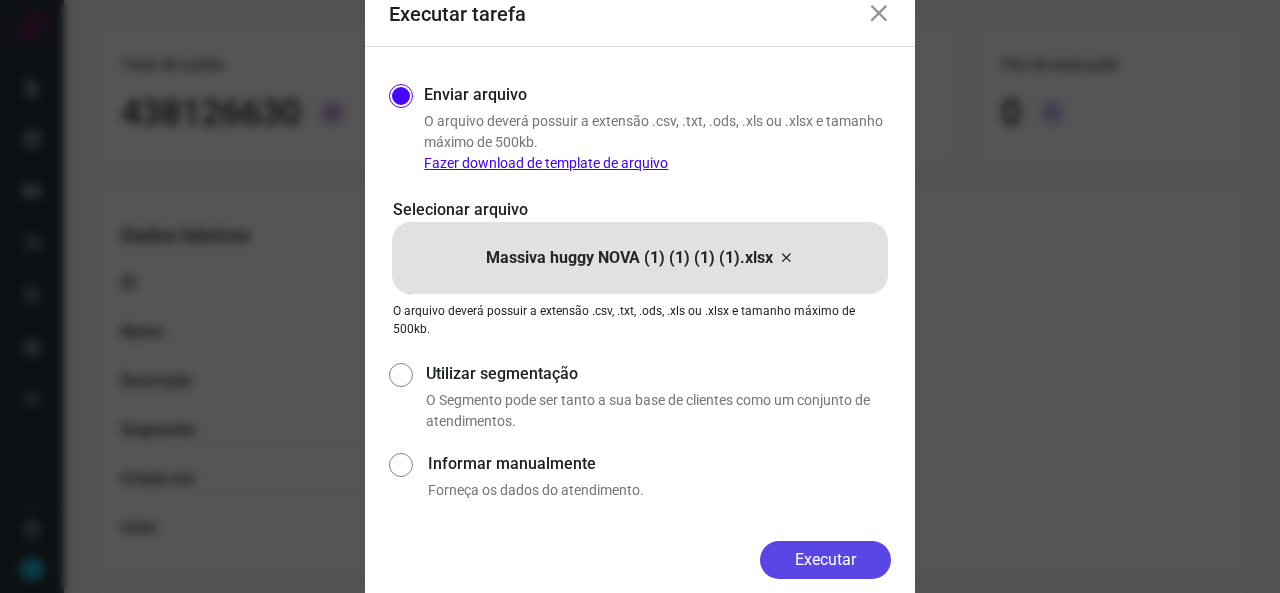 click on "Executar" at bounding box center (825, 560) 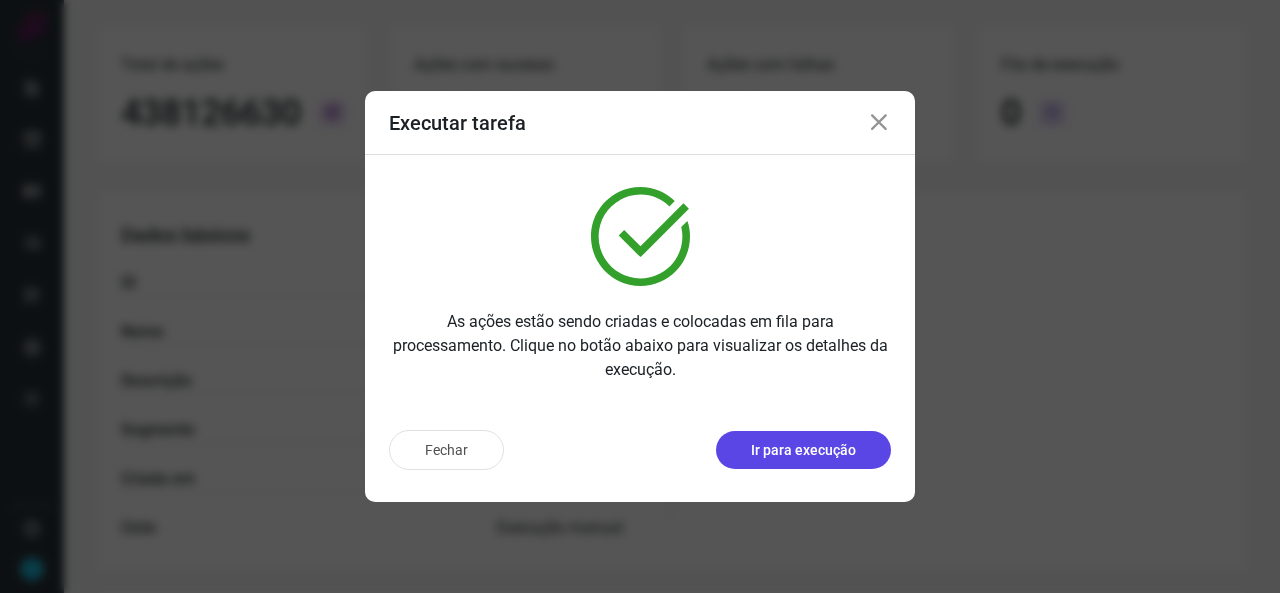 click on "Ir para execução" at bounding box center [803, 450] 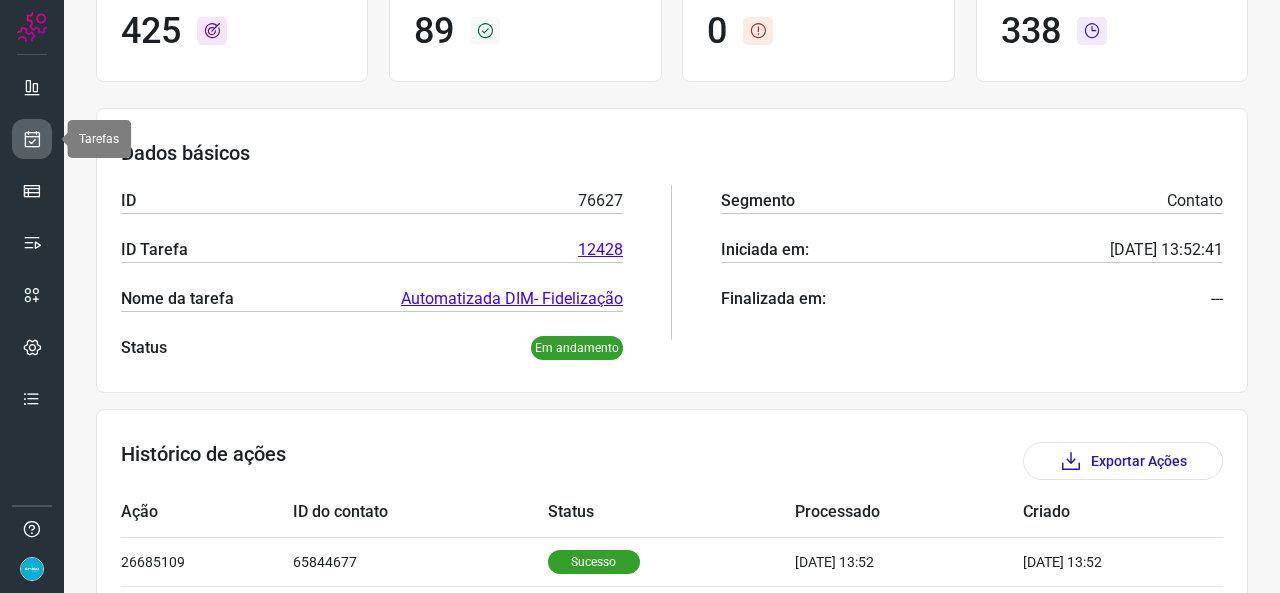 click at bounding box center (32, 139) 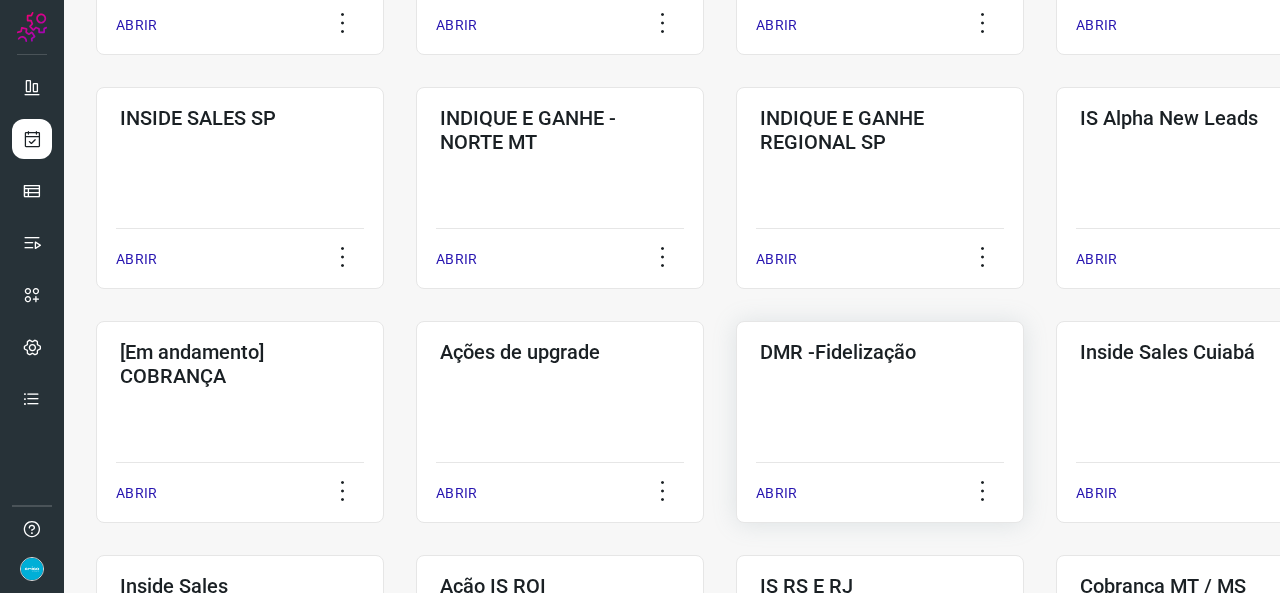scroll, scrollTop: 652, scrollLeft: 0, axis: vertical 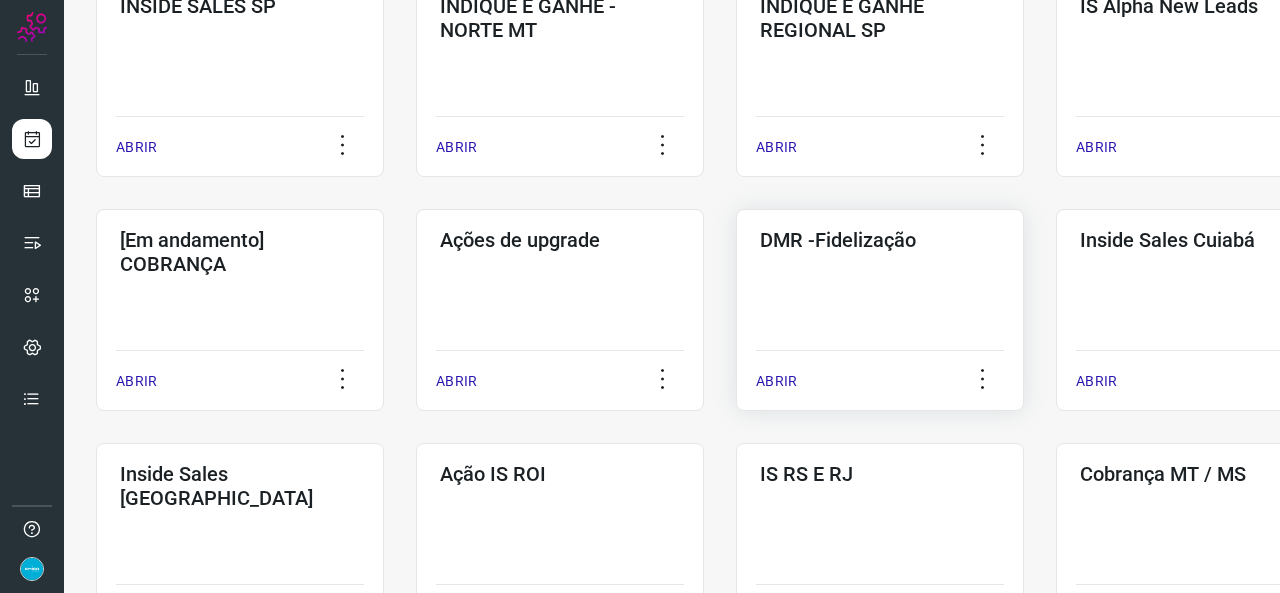 click on "ABRIR" at bounding box center [776, 381] 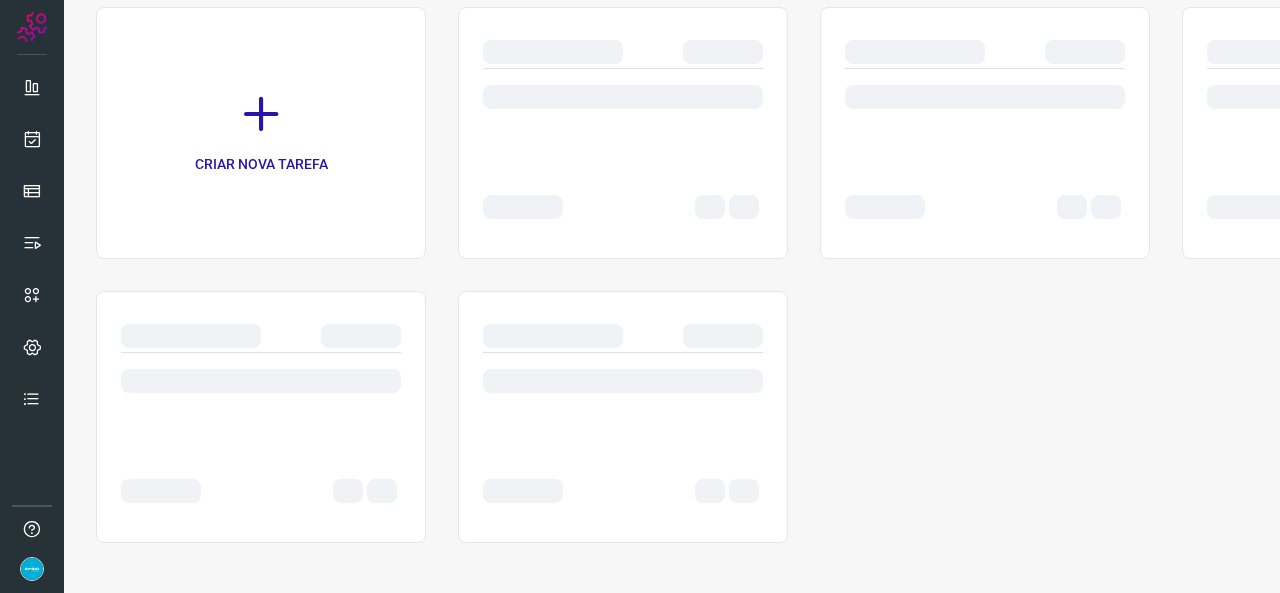 scroll, scrollTop: 0, scrollLeft: 0, axis: both 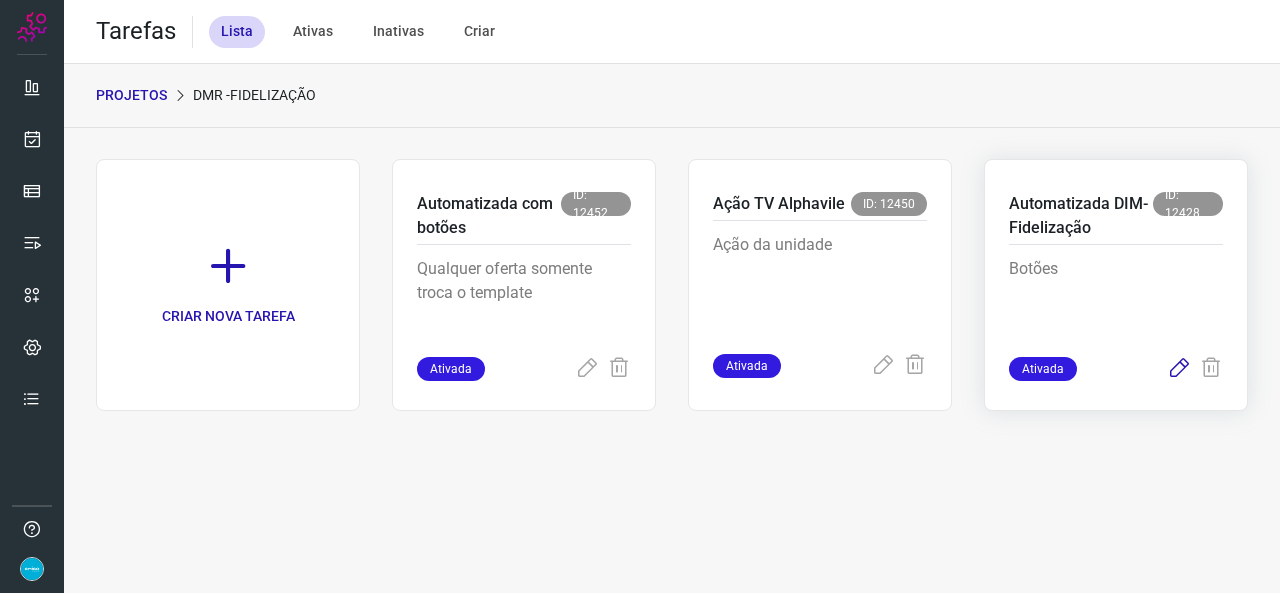 click at bounding box center (1179, 369) 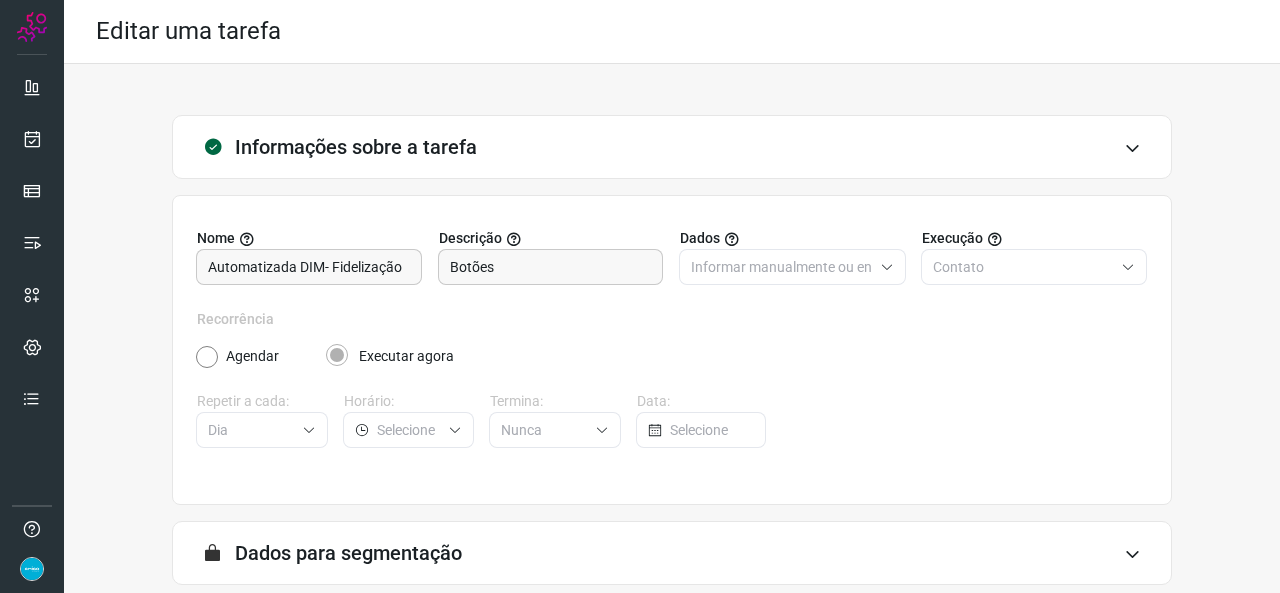 scroll, scrollTop: 187, scrollLeft: 0, axis: vertical 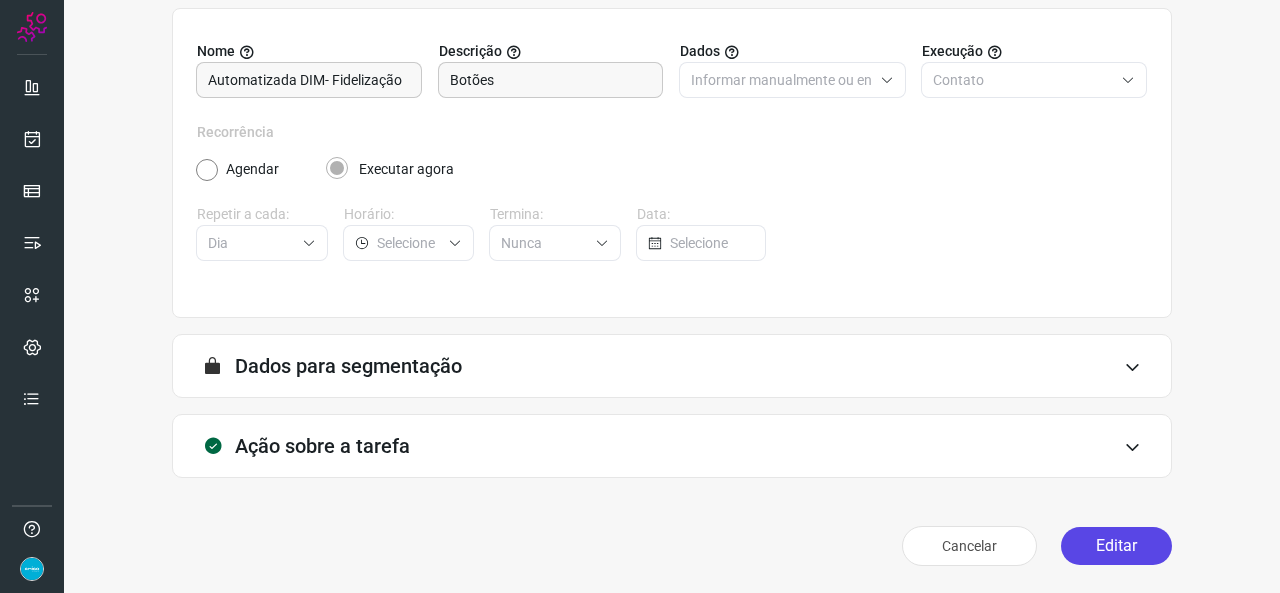 click on "Editar" at bounding box center (1116, 546) 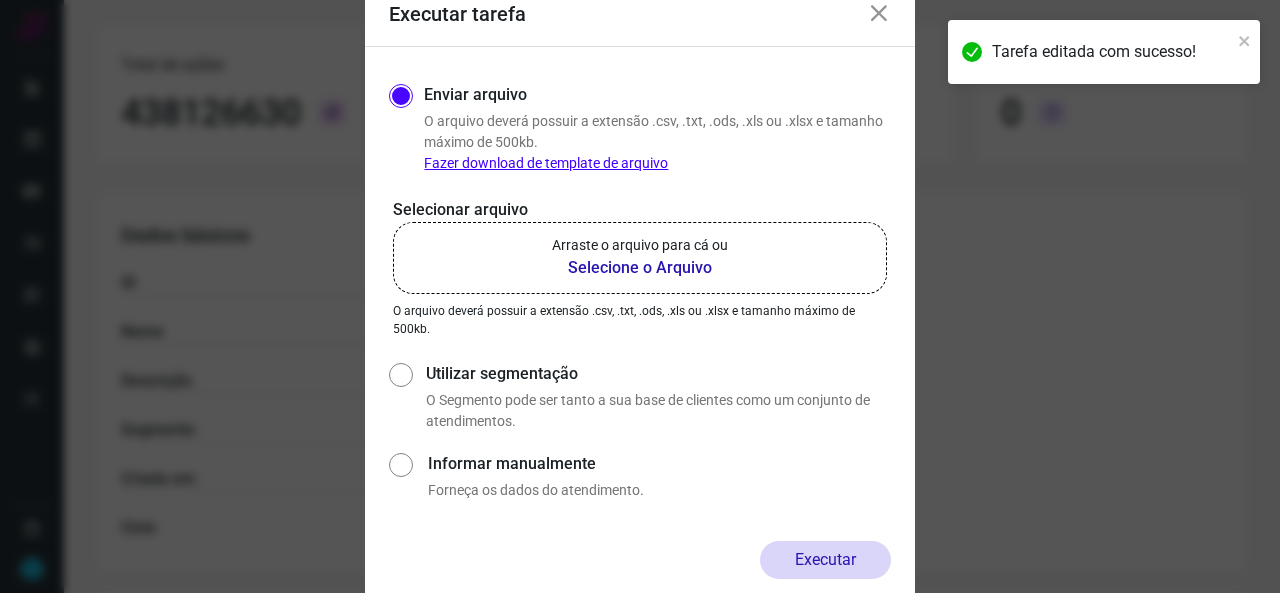 click on "Selecione o Arquivo" at bounding box center (640, 268) 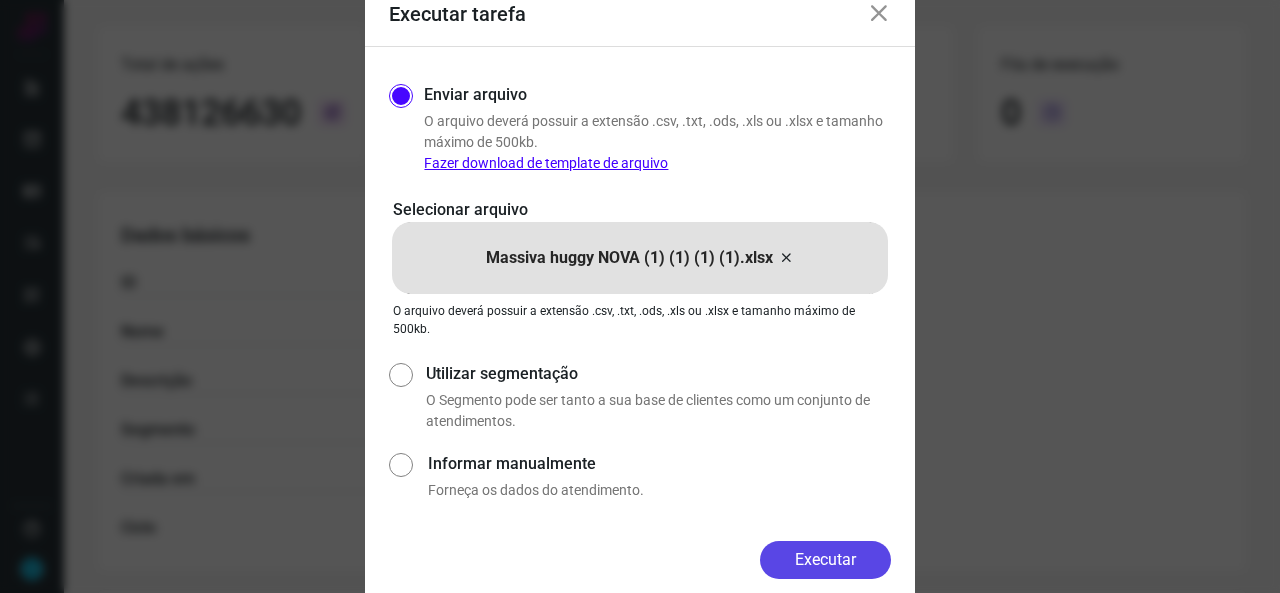 click on "Executar" at bounding box center [825, 560] 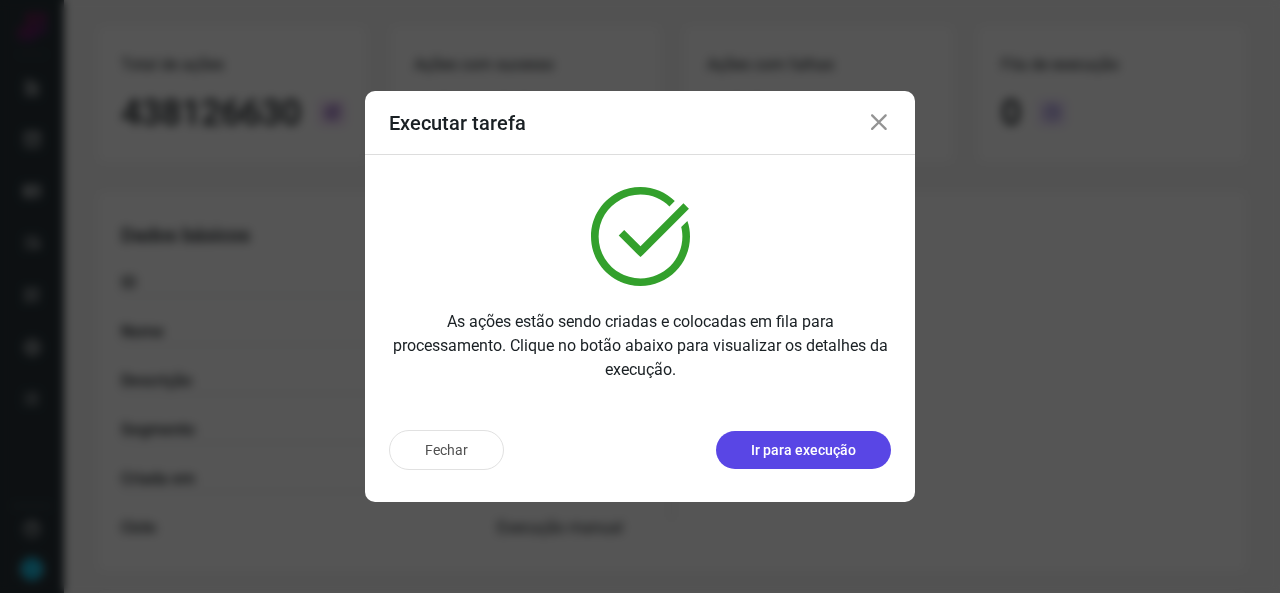 click on "Ir para execução" at bounding box center [803, 450] 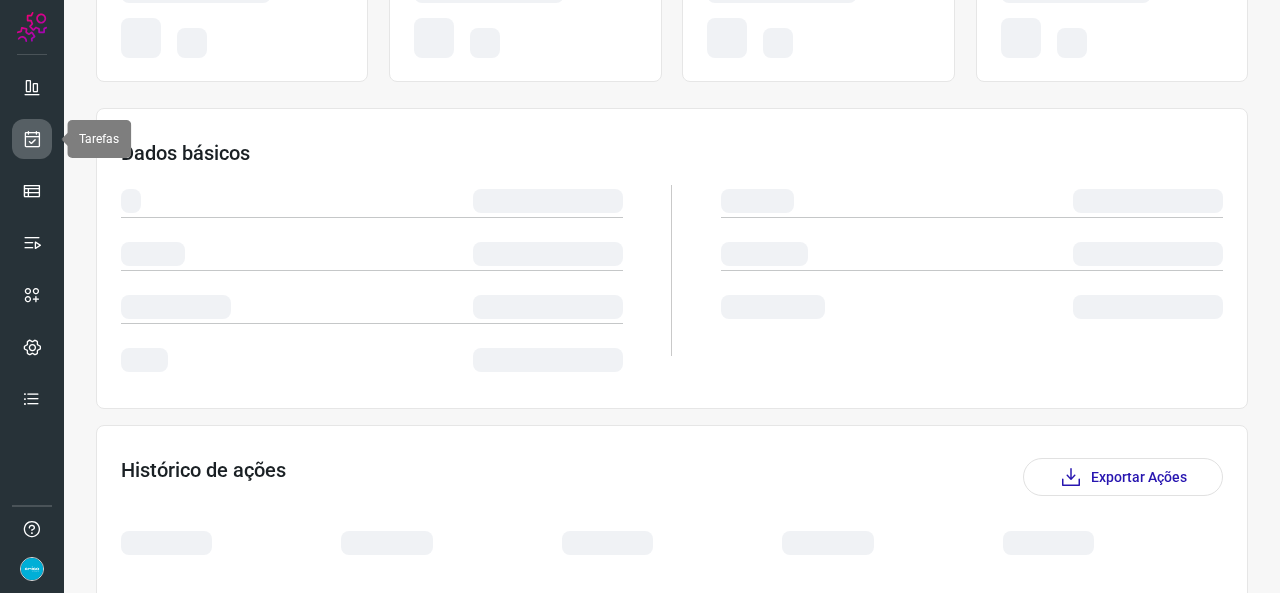 click at bounding box center (32, 139) 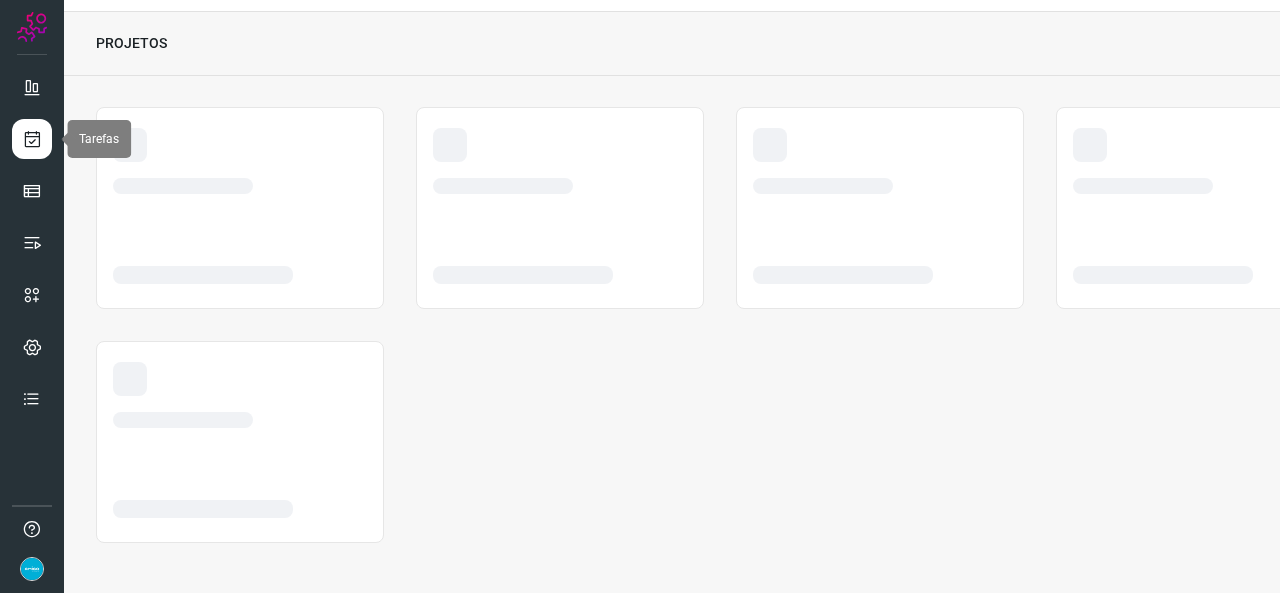 scroll, scrollTop: 52, scrollLeft: 0, axis: vertical 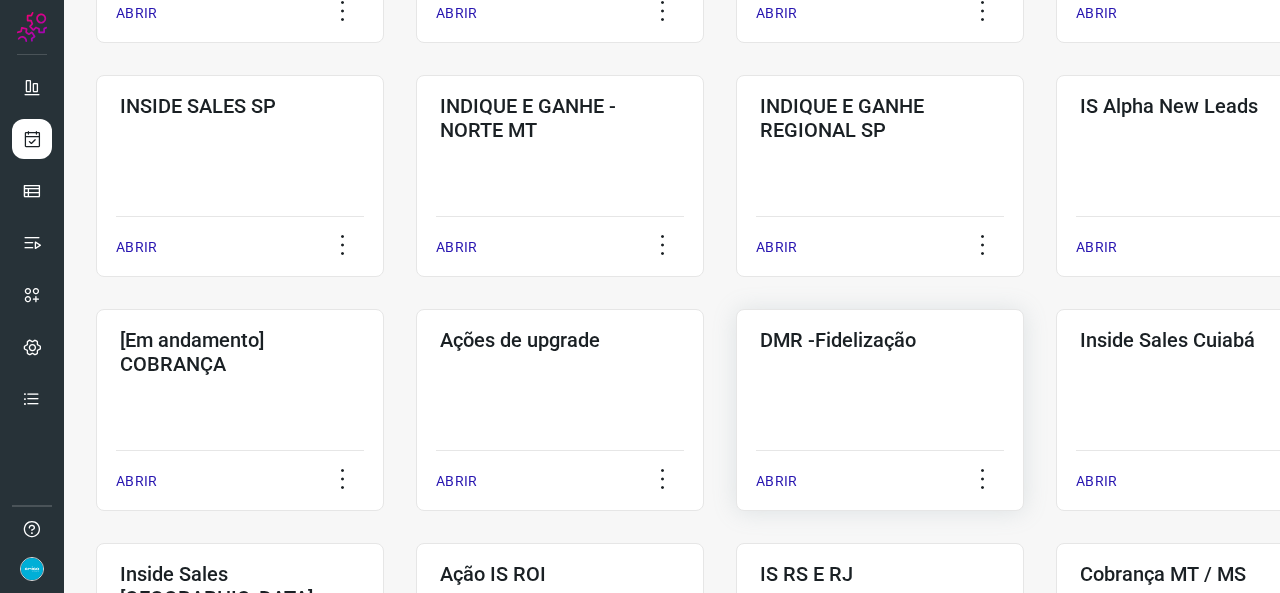 click on "ABRIR" at bounding box center [776, 481] 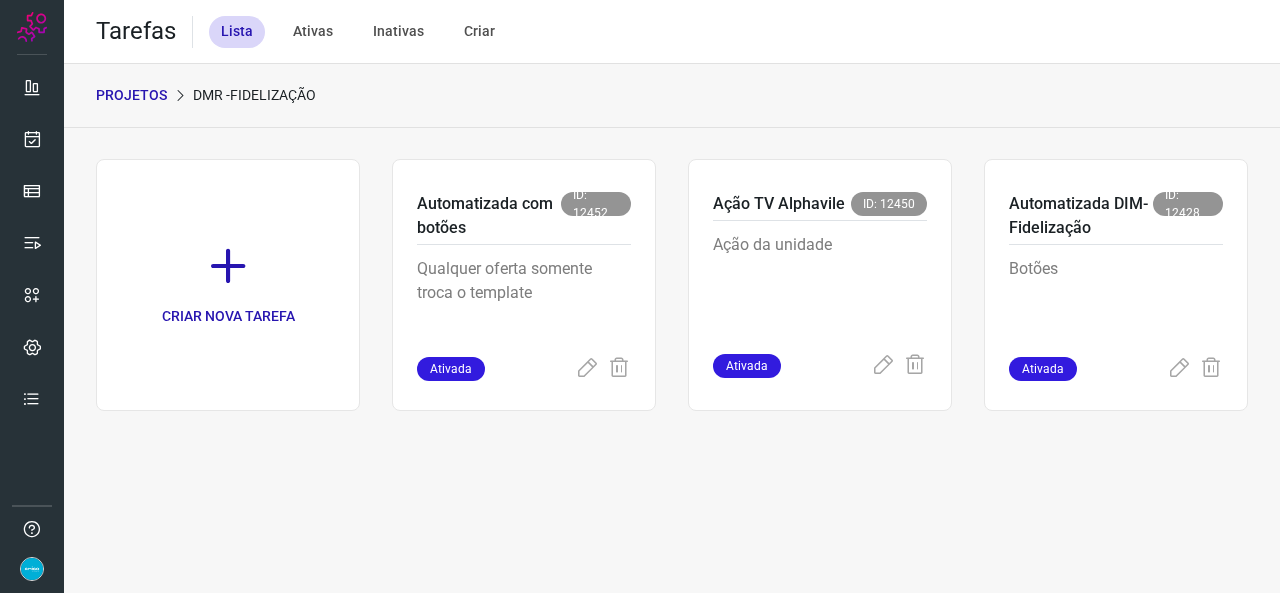 scroll, scrollTop: 0, scrollLeft: 0, axis: both 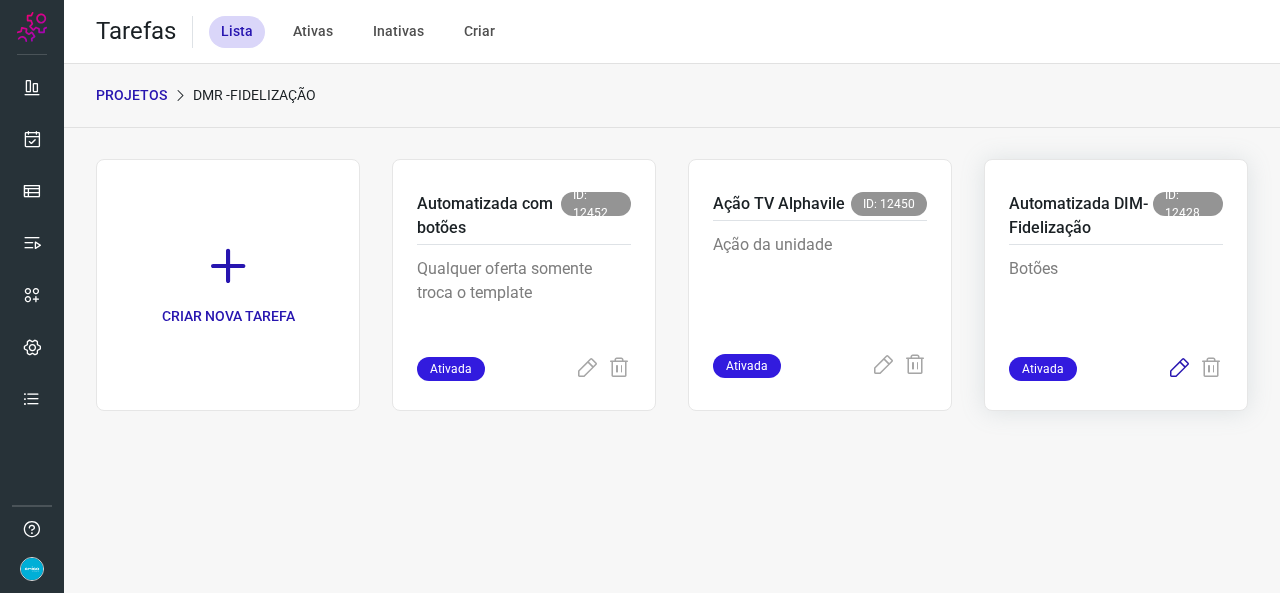 click at bounding box center (1179, 369) 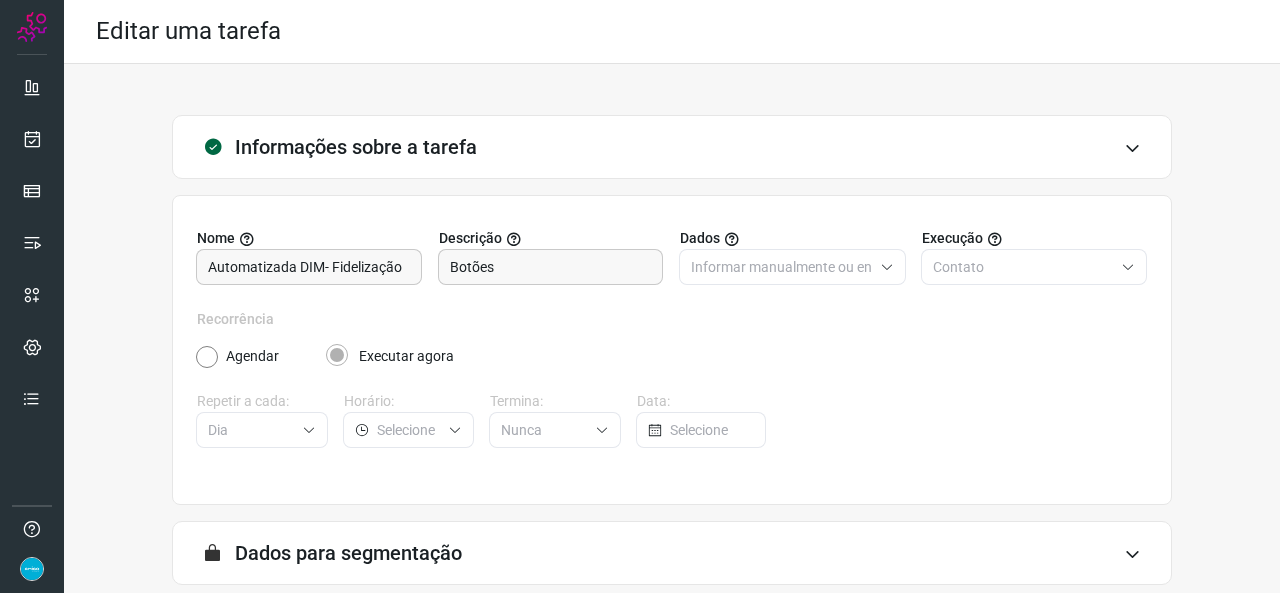 scroll, scrollTop: 187, scrollLeft: 0, axis: vertical 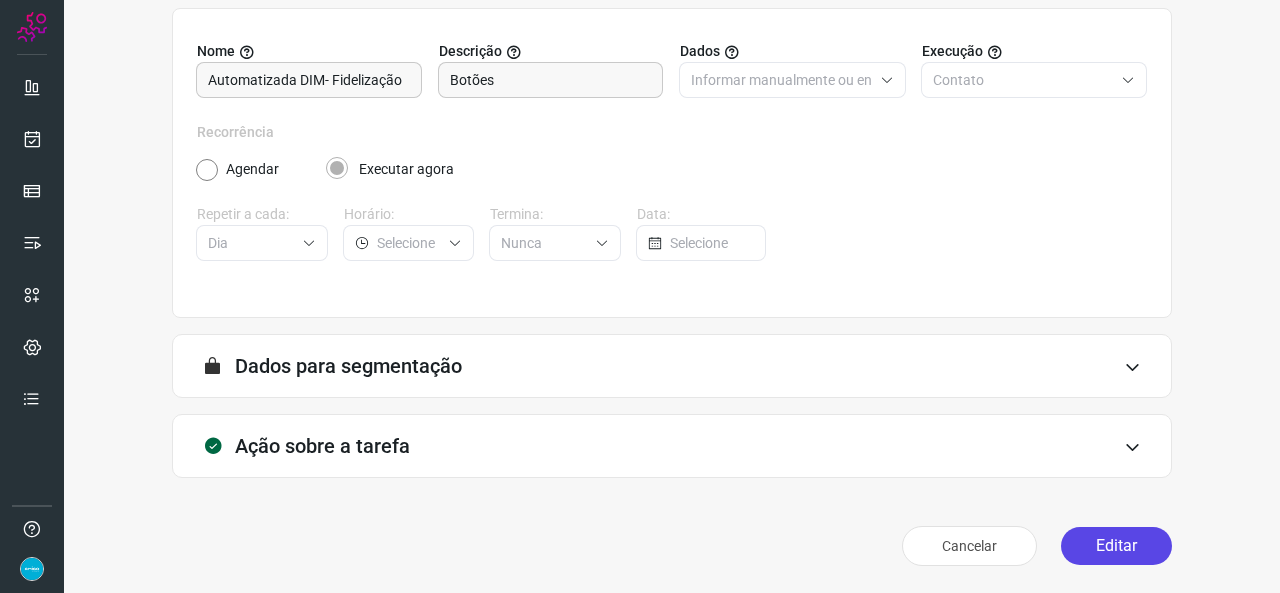 click on "Editar" at bounding box center (1116, 546) 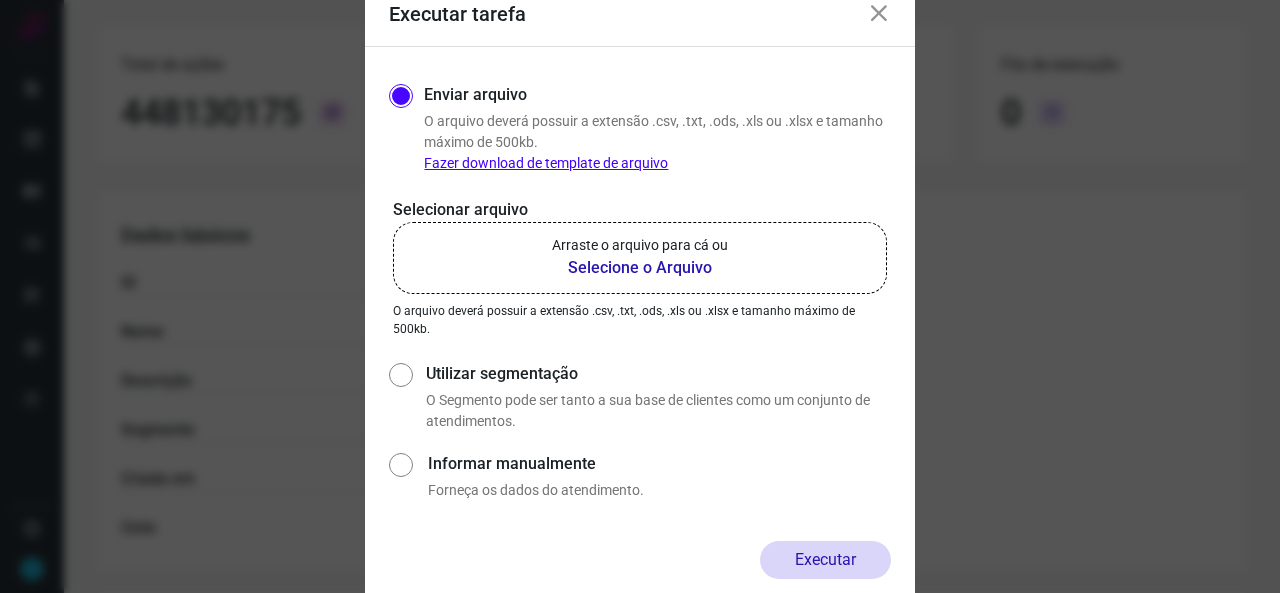 click on "Selecione o Arquivo" at bounding box center (640, 268) 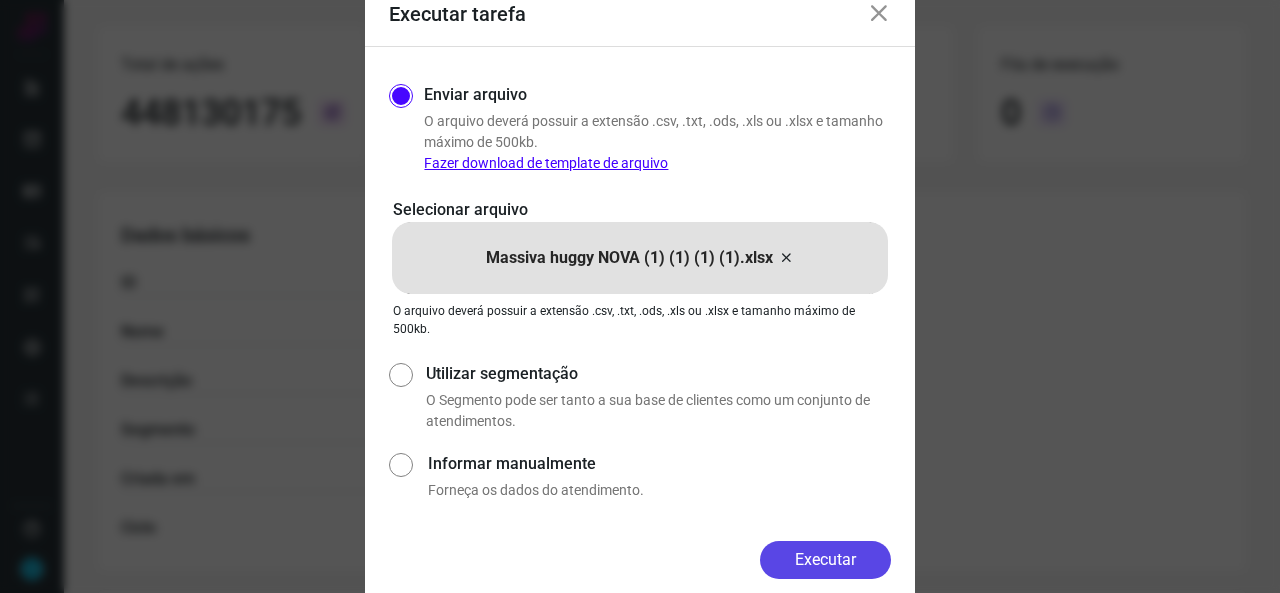 click on "Executar" at bounding box center [825, 560] 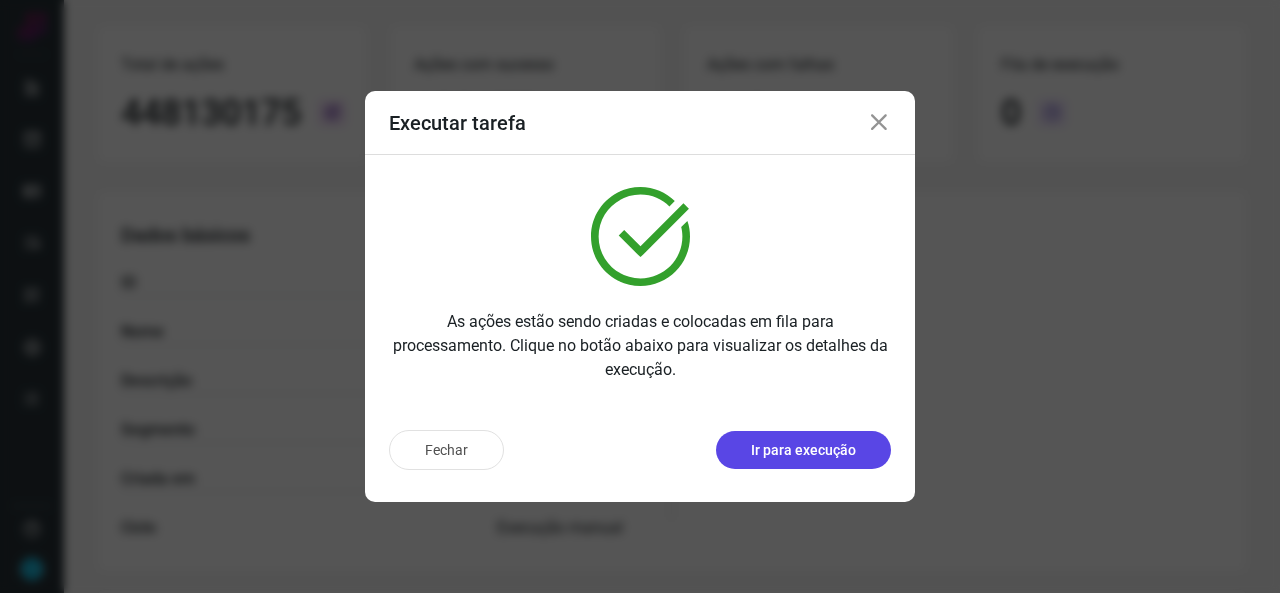 click on "Ir para execução" at bounding box center [803, 450] 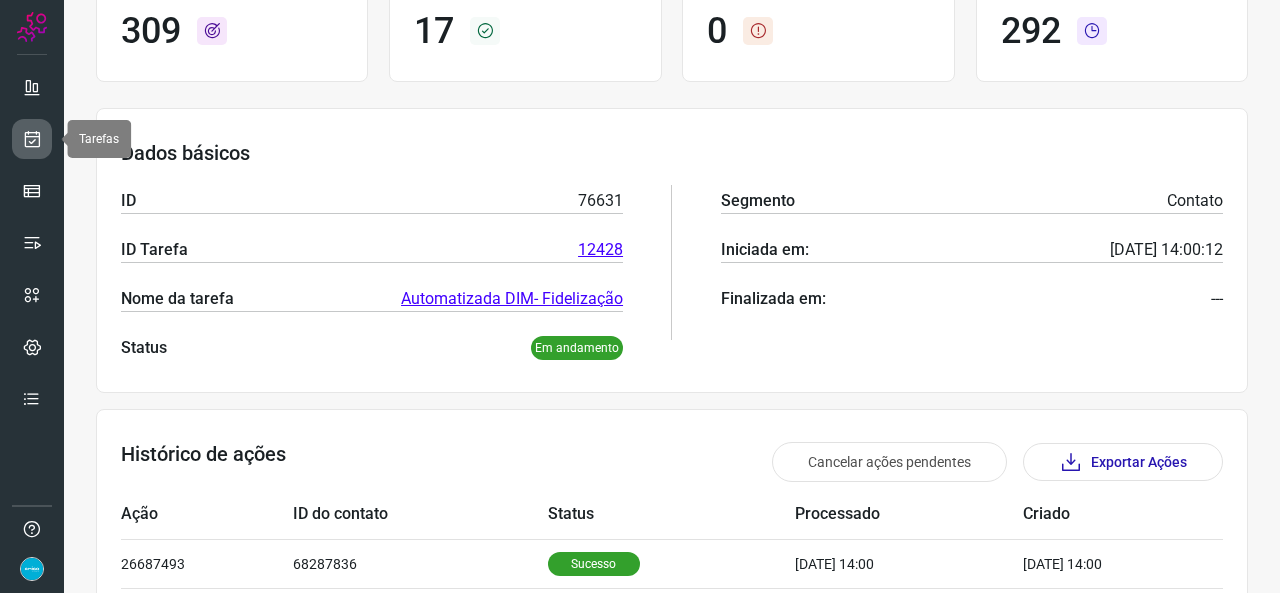 click at bounding box center (32, 139) 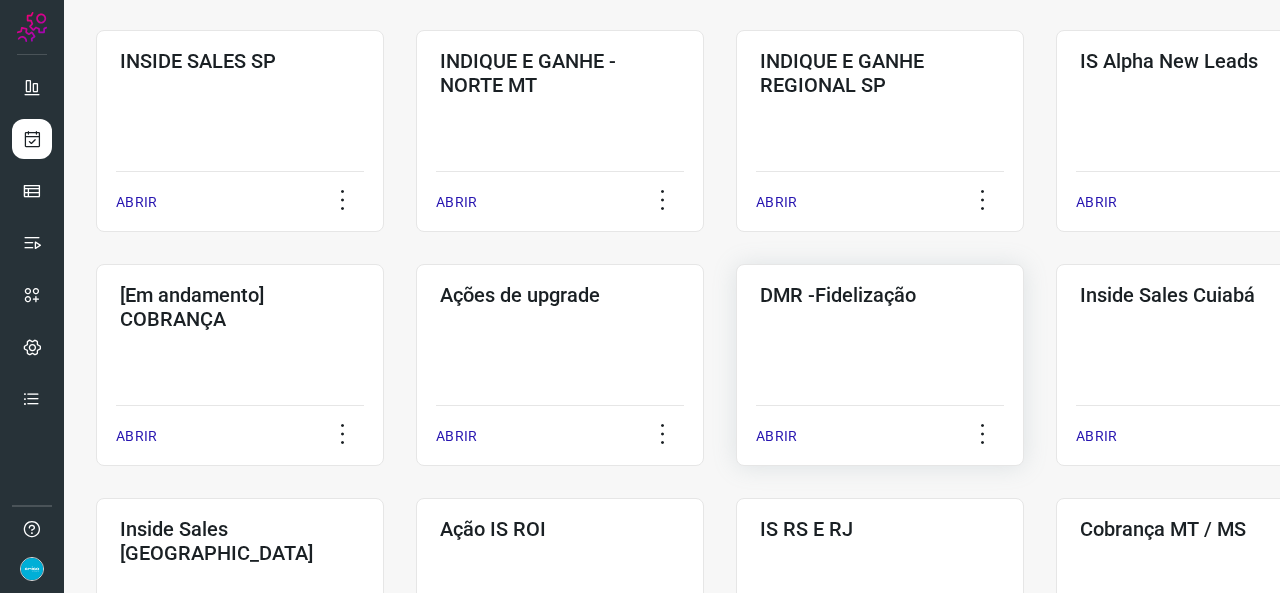 scroll, scrollTop: 652, scrollLeft: 0, axis: vertical 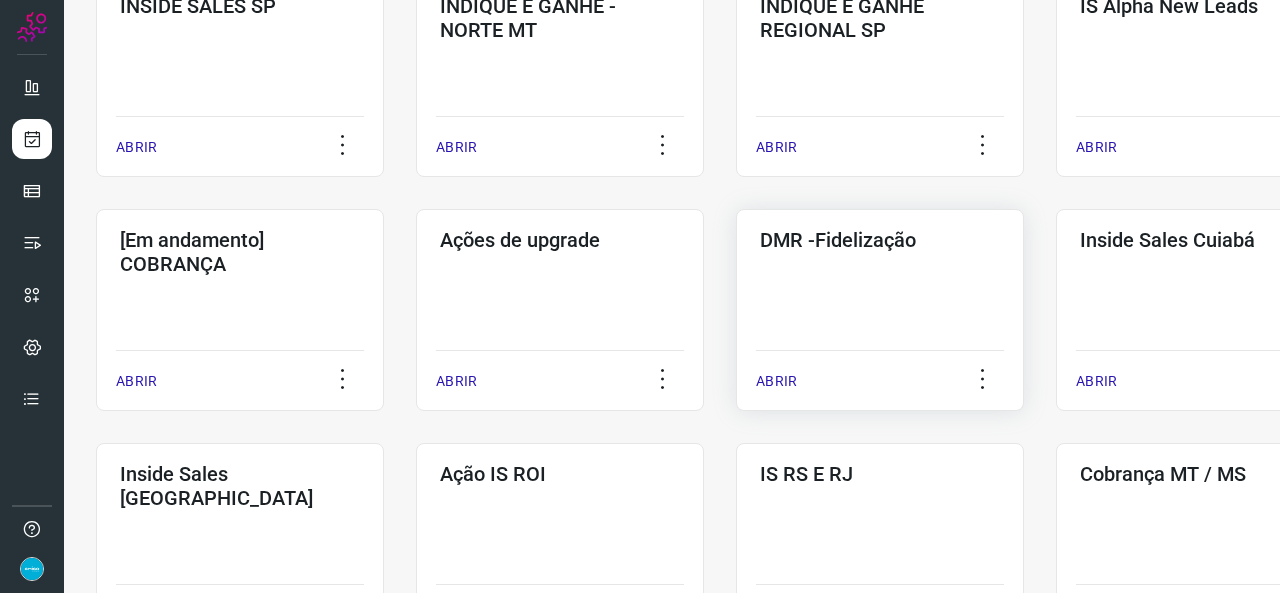 click on "ABRIR" at bounding box center (776, 381) 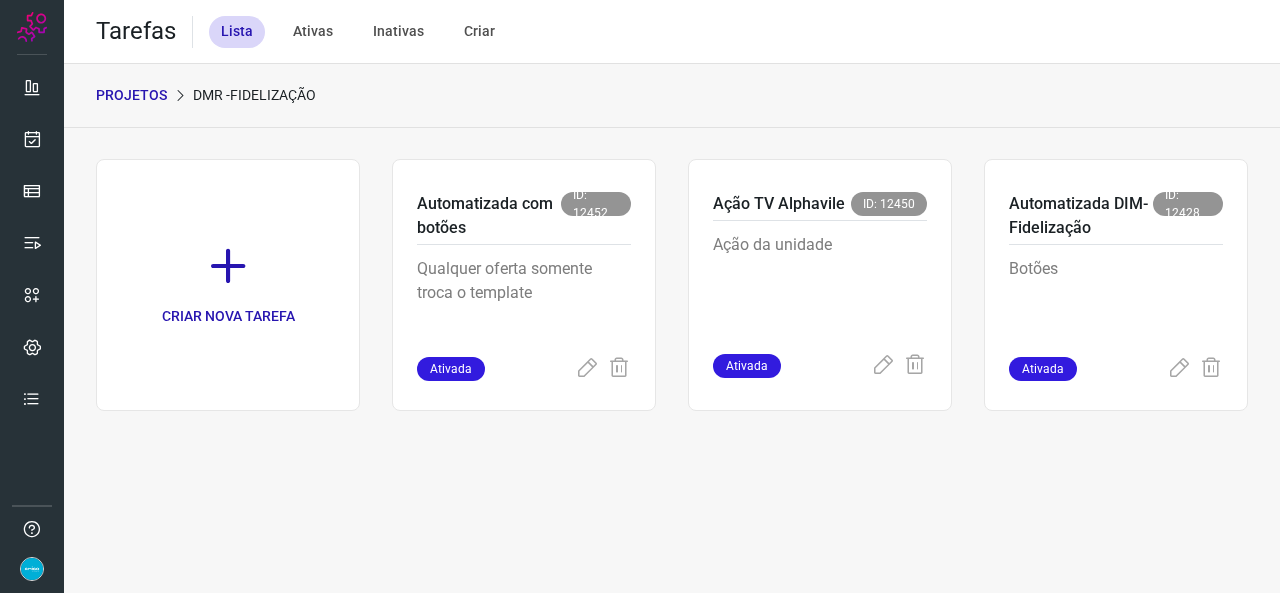 scroll, scrollTop: 0, scrollLeft: 0, axis: both 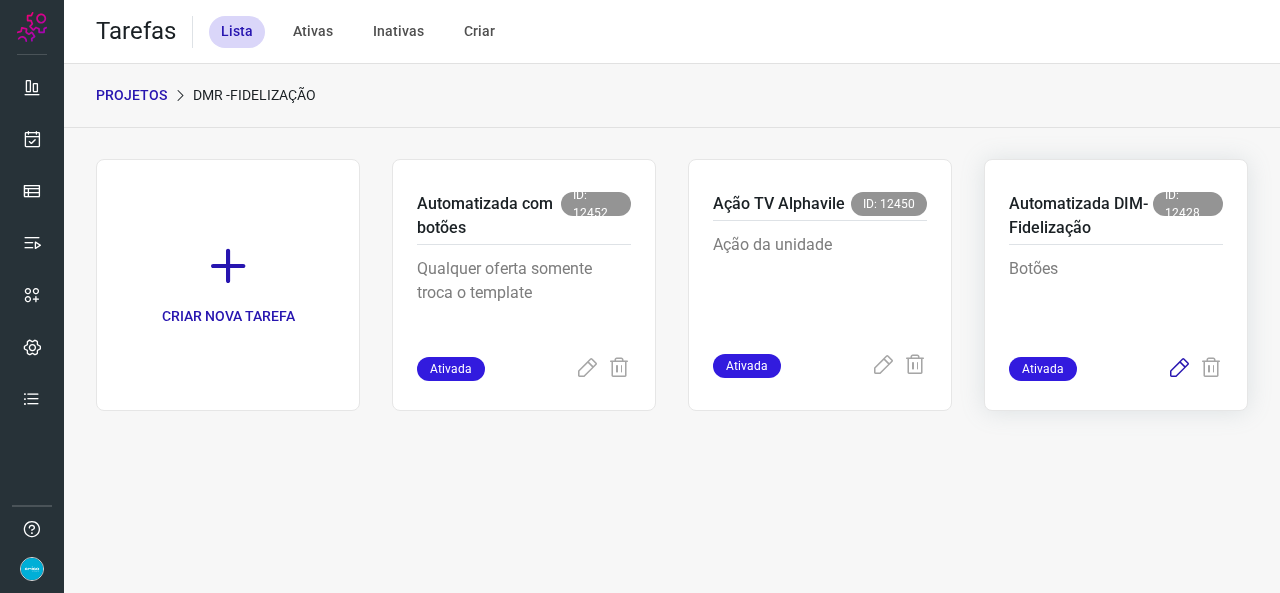 click at bounding box center (1179, 369) 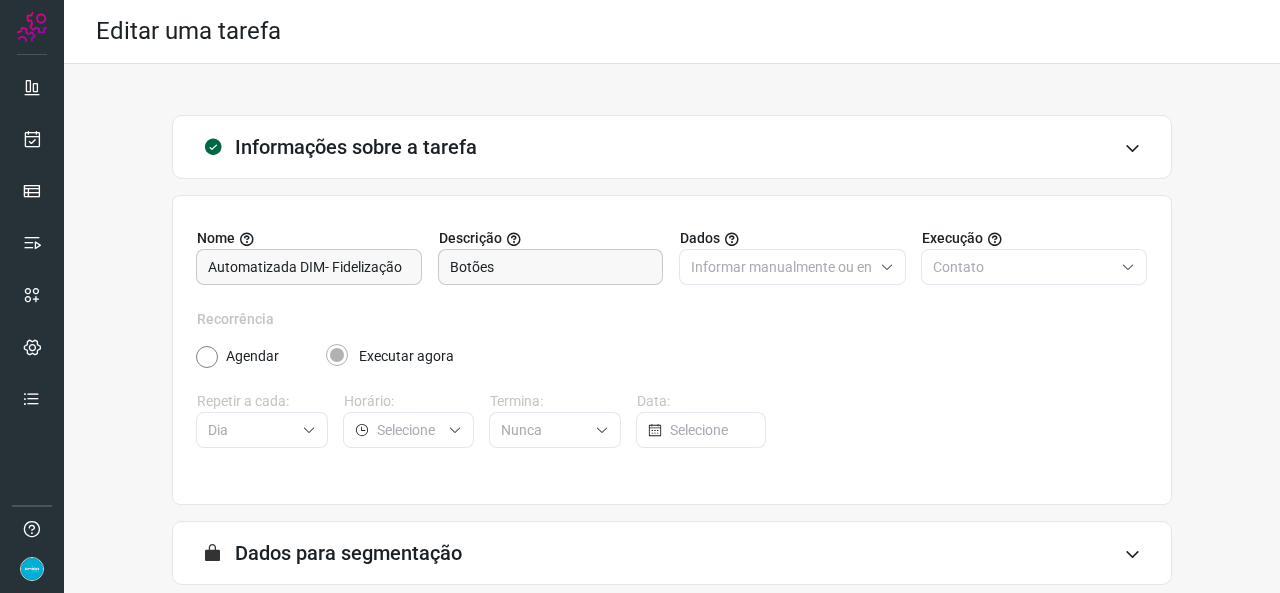 scroll, scrollTop: 187, scrollLeft: 0, axis: vertical 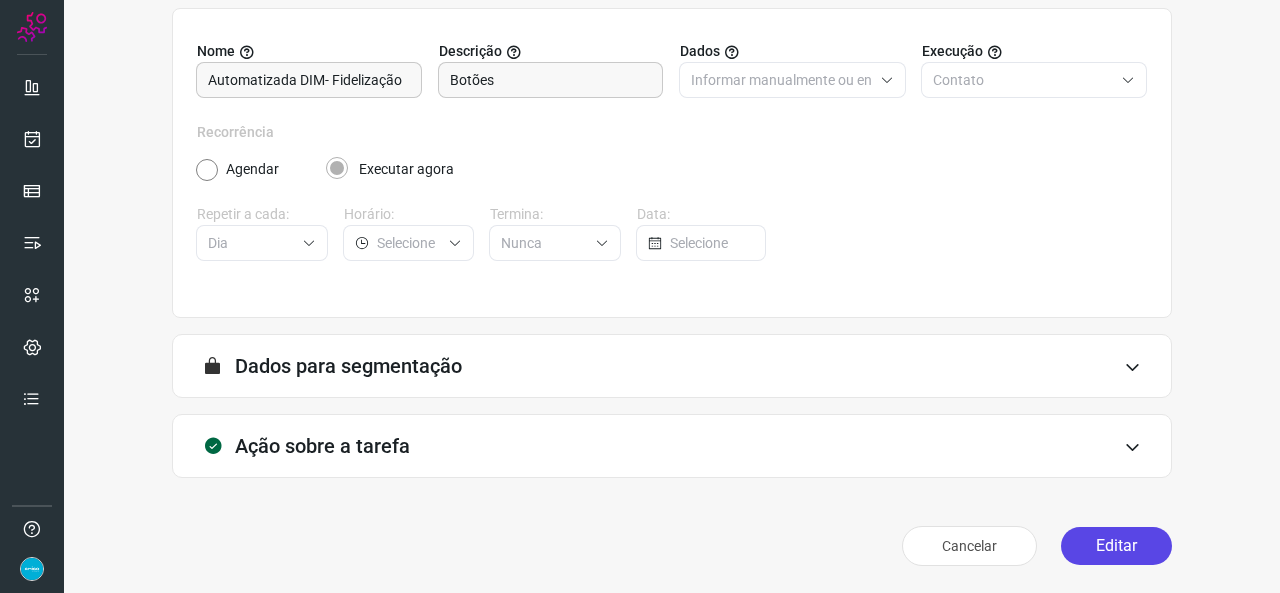 click on "Editar" at bounding box center (1116, 546) 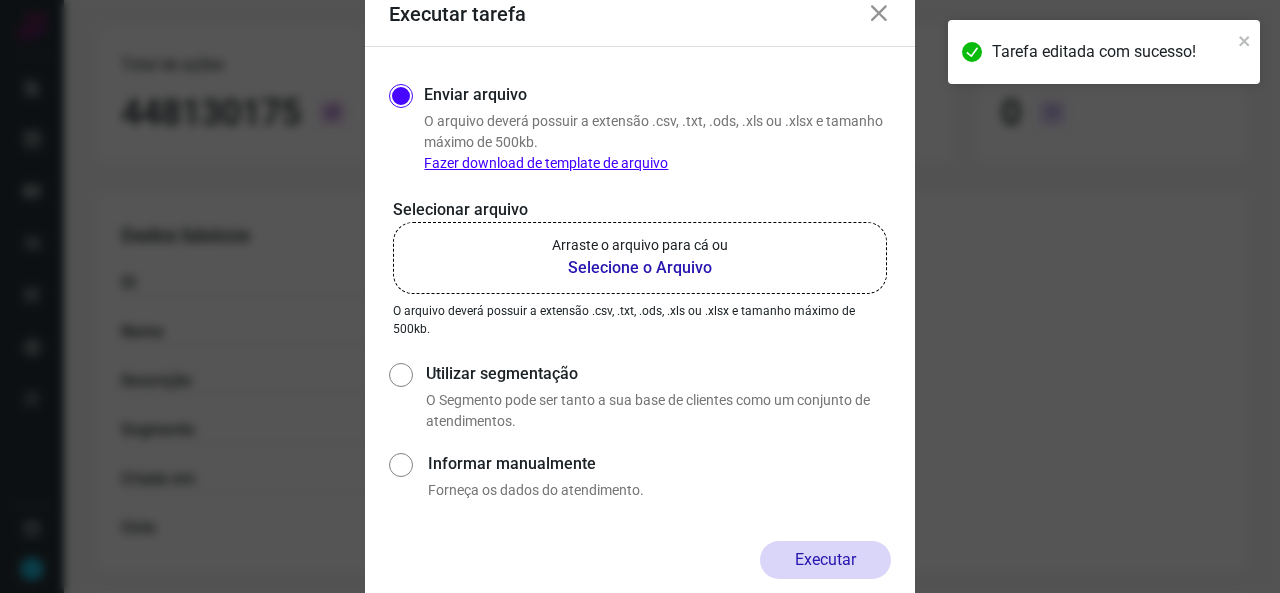 click on "Selecione o Arquivo" at bounding box center (640, 268) 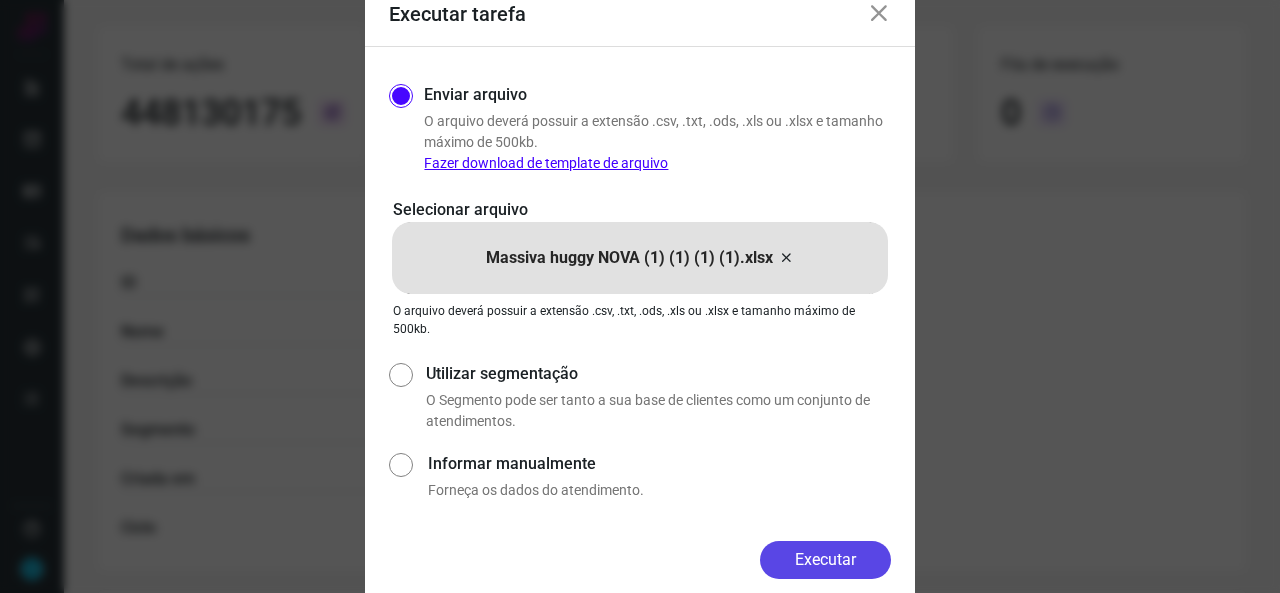 click on "Executar" at bounding box center (825, 560) 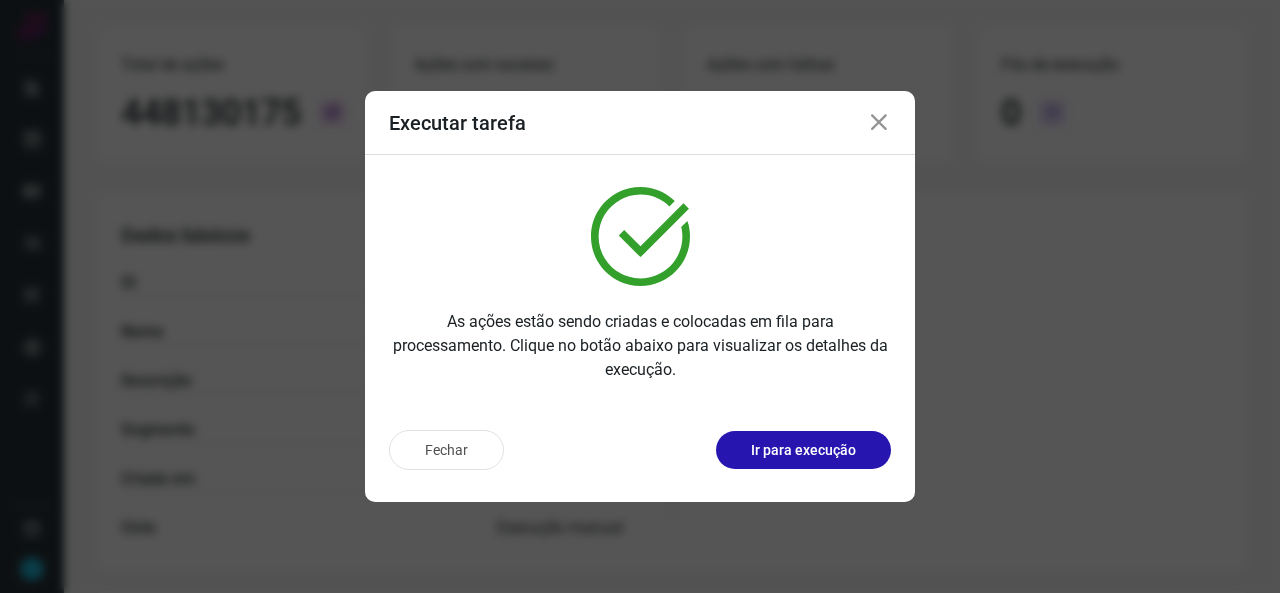 click on "Ir para execução" at bounding box center (803, 450) 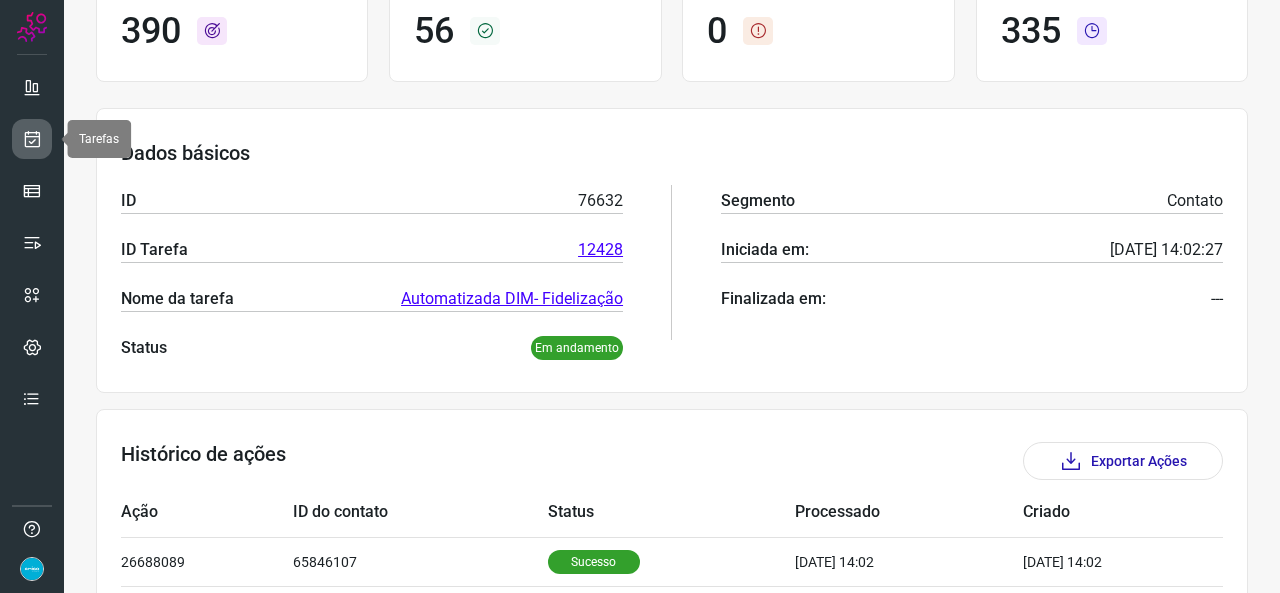 click at bounding box center [32, 139] 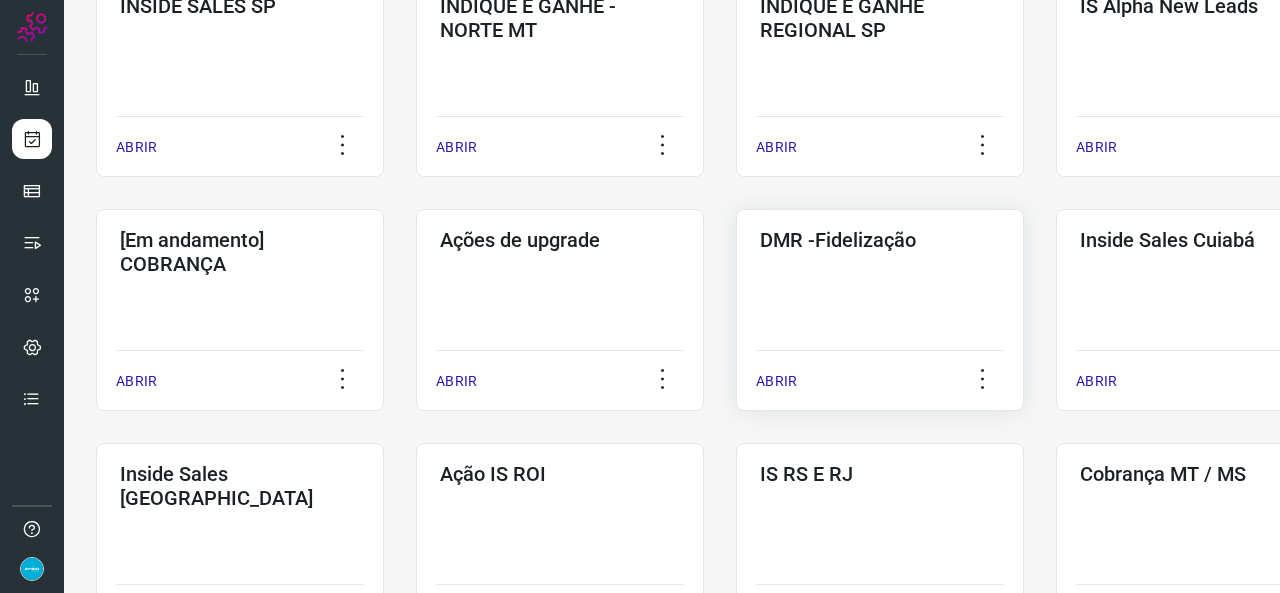 click on "ABRIR" at bounding box center (776, 381) 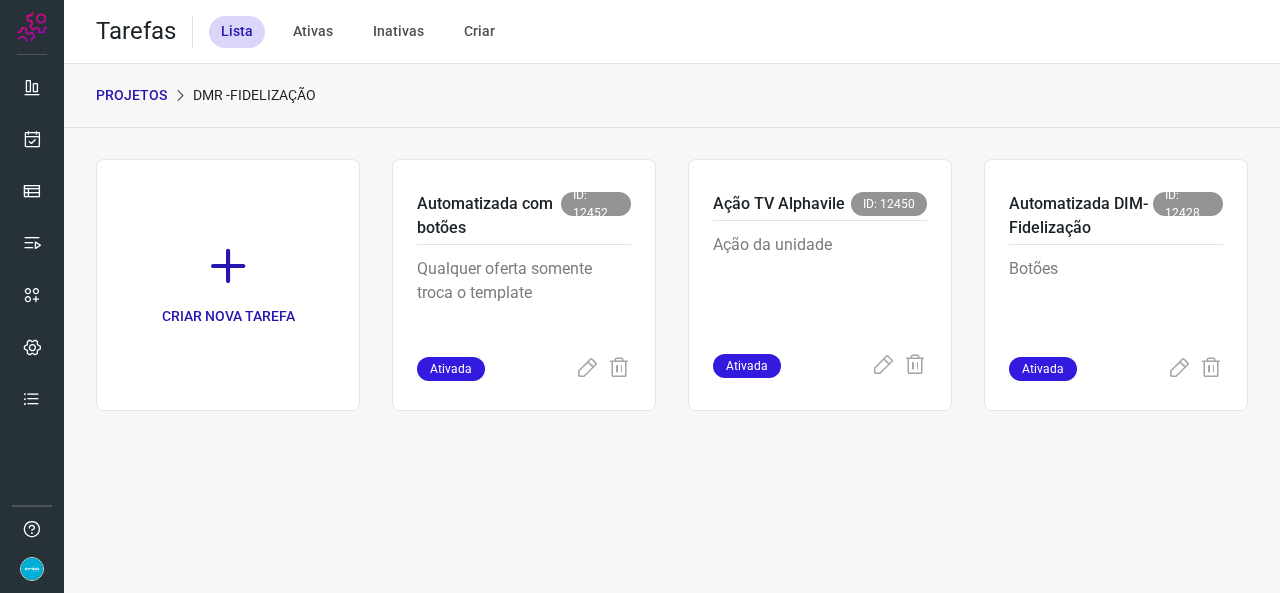 scroll, scrollTop: 0, scrollLeft: 0, axis: both 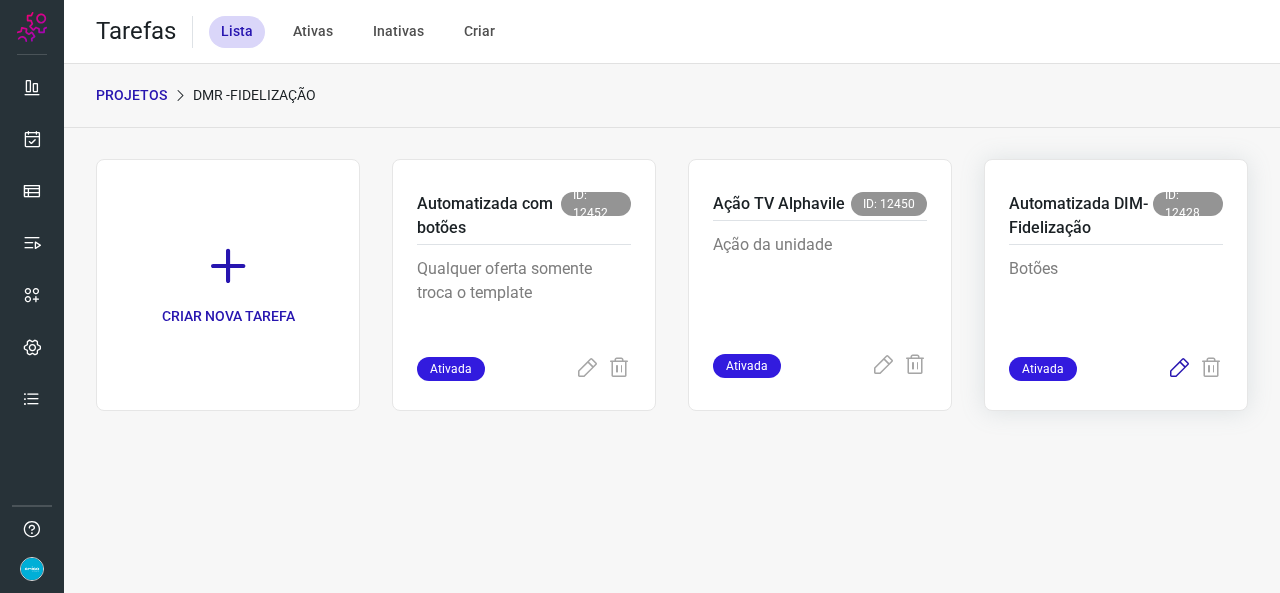 click at bounding box center (1179, 369) 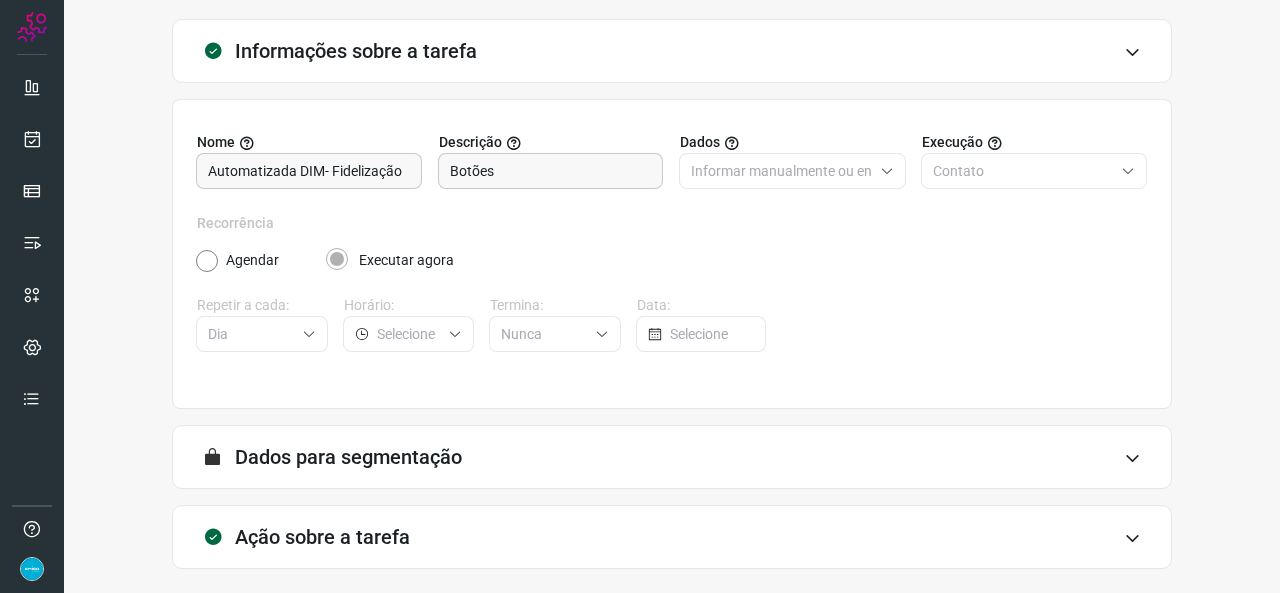 scroll, scrollTop: 187, scrollLeft: 0, axis: vertical 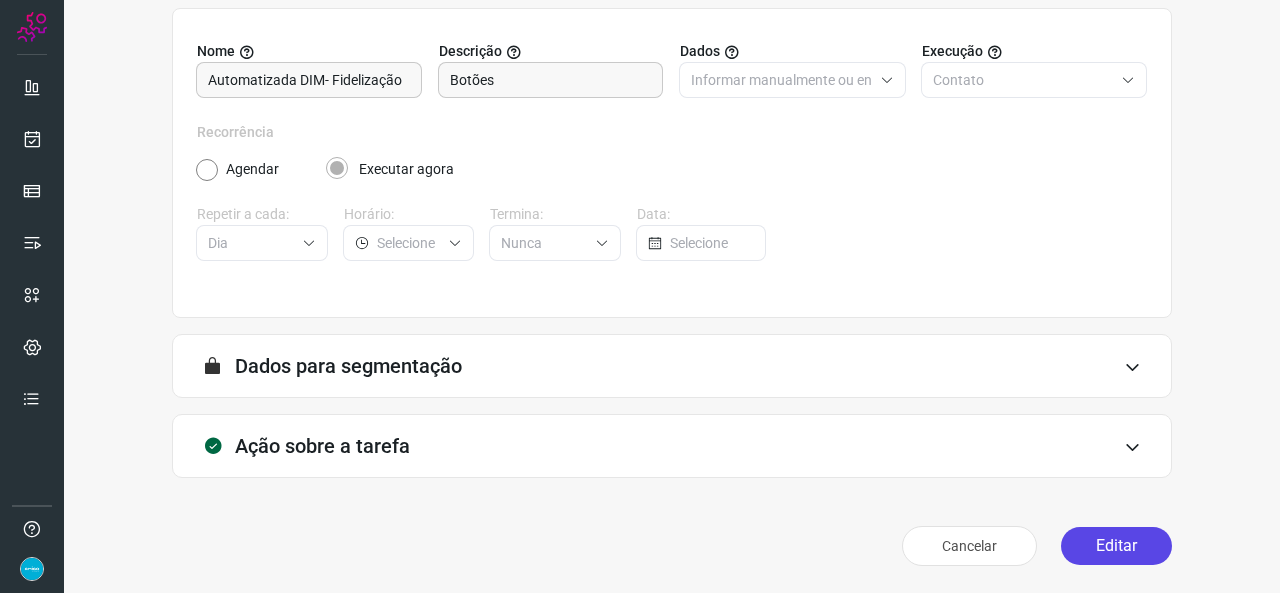 click on "Editar" at bounding box center (1116, 546) 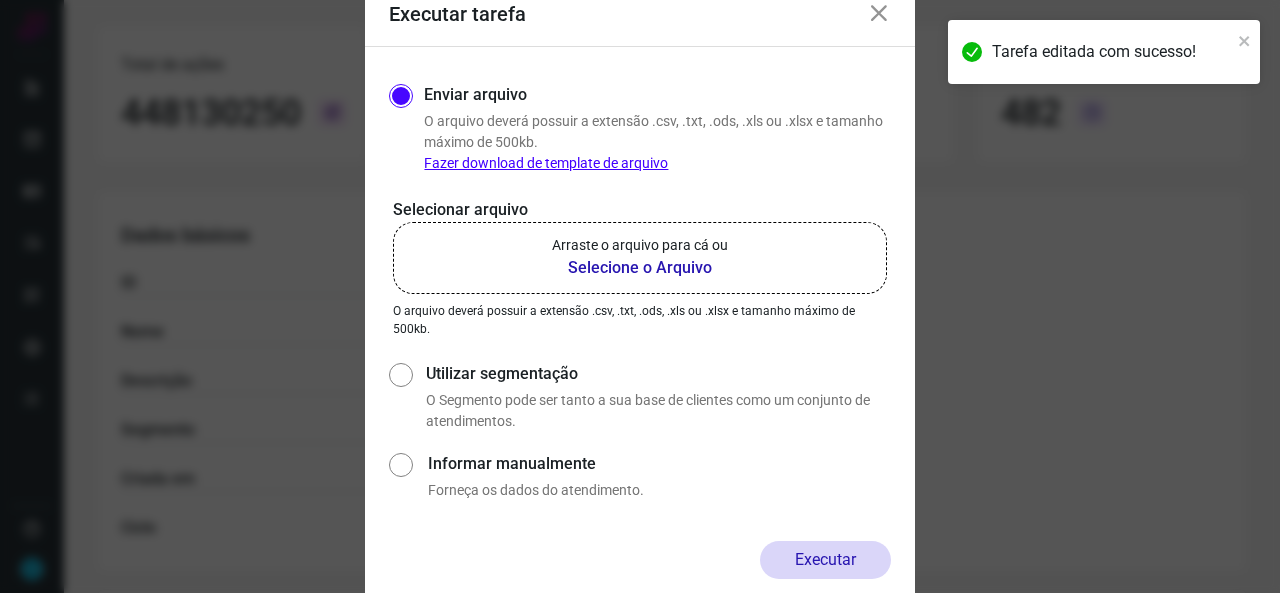 click on "Selecione o Arquivo" at bounding box center [640, 268] 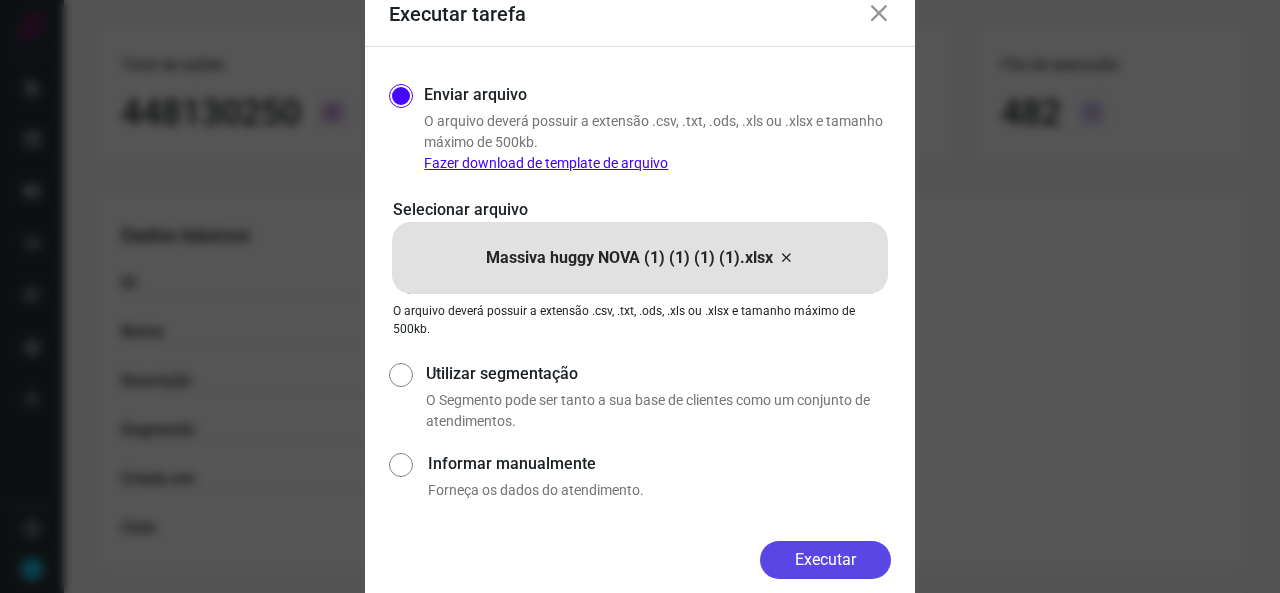 click on "Executar" at bounding box center [825, 560] 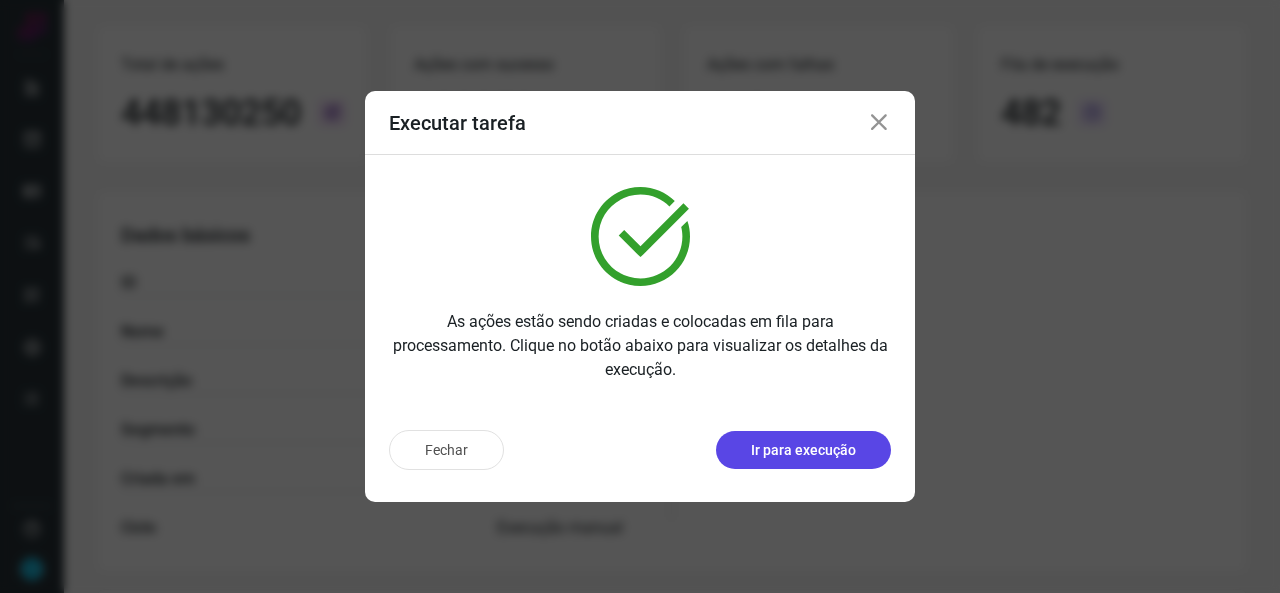 click on "Ir para execução" at bounding box center (803, 450) 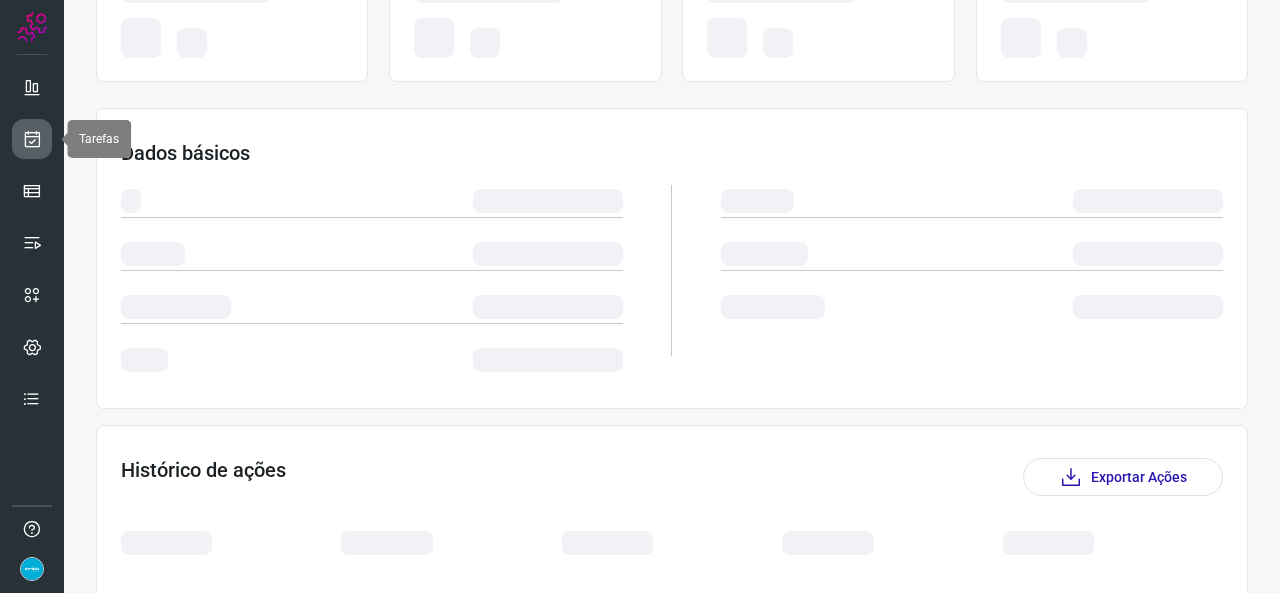 click at bounding box center [32, 139] 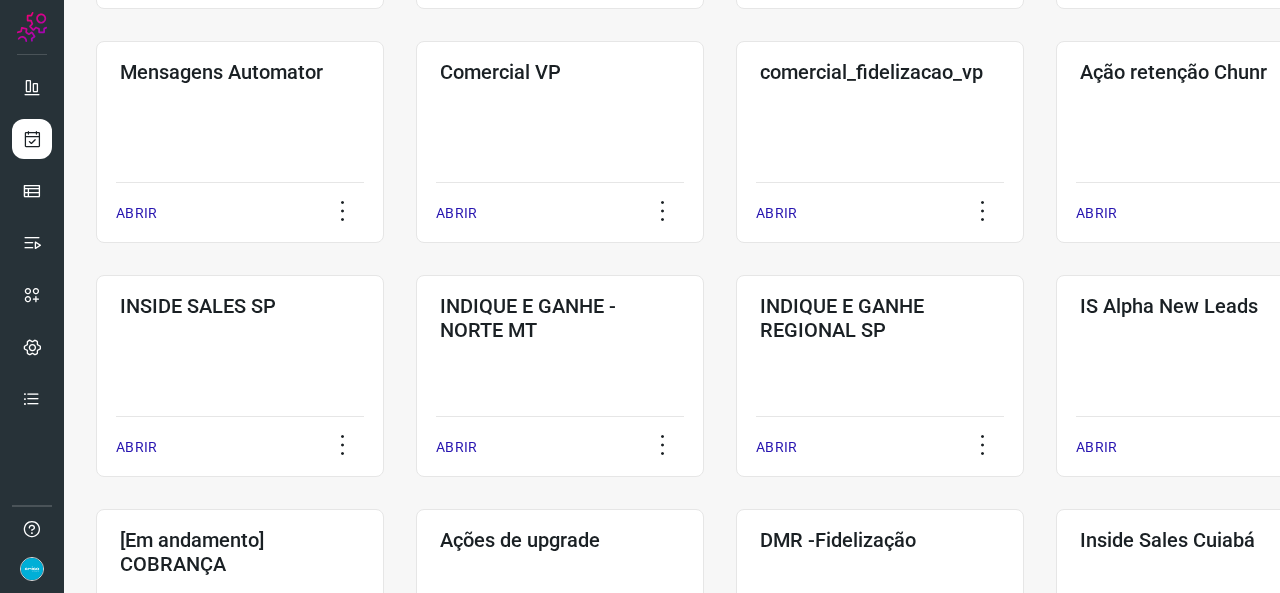 scroll, scrollTop: 652, scrollLeft: 0, axis: vertical 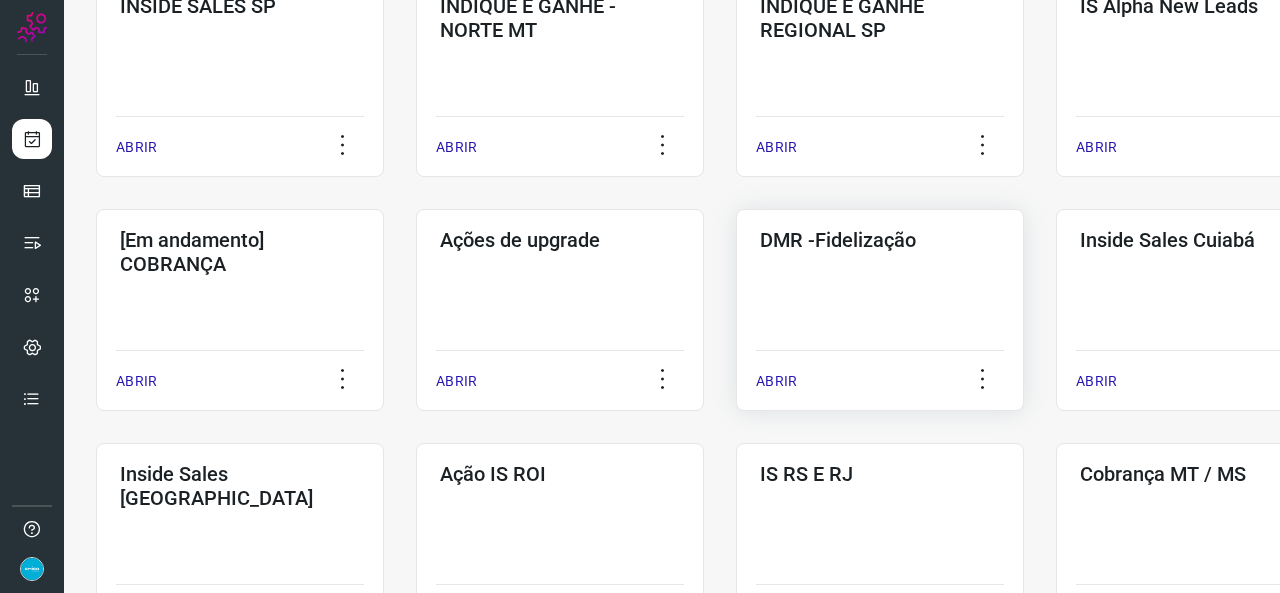 click on "ABRIR" at bounding box center [776, 381] 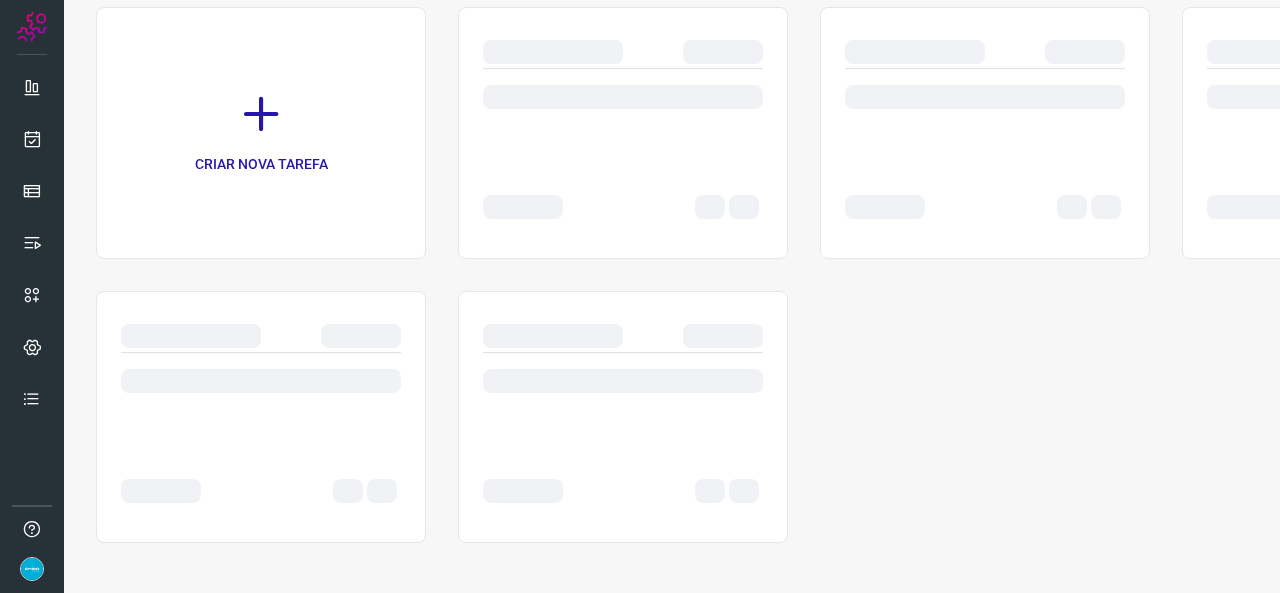 scroll, scrollTop: 0, scrollLeft: 0, axis: both 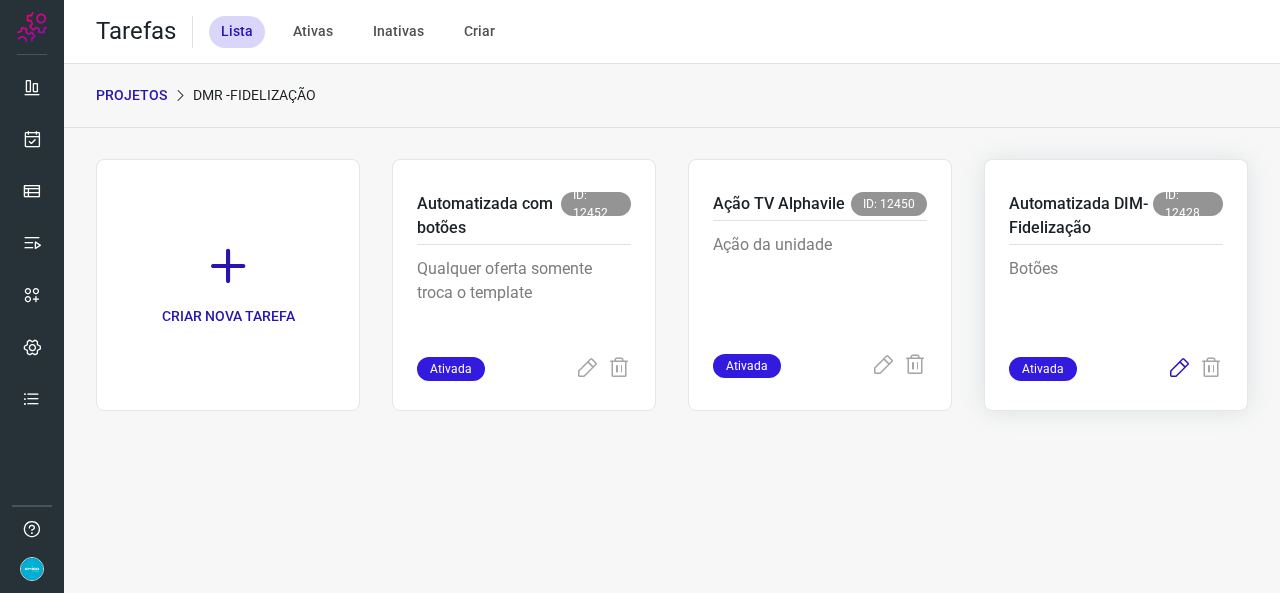 click at bounding box center [1179, 369] 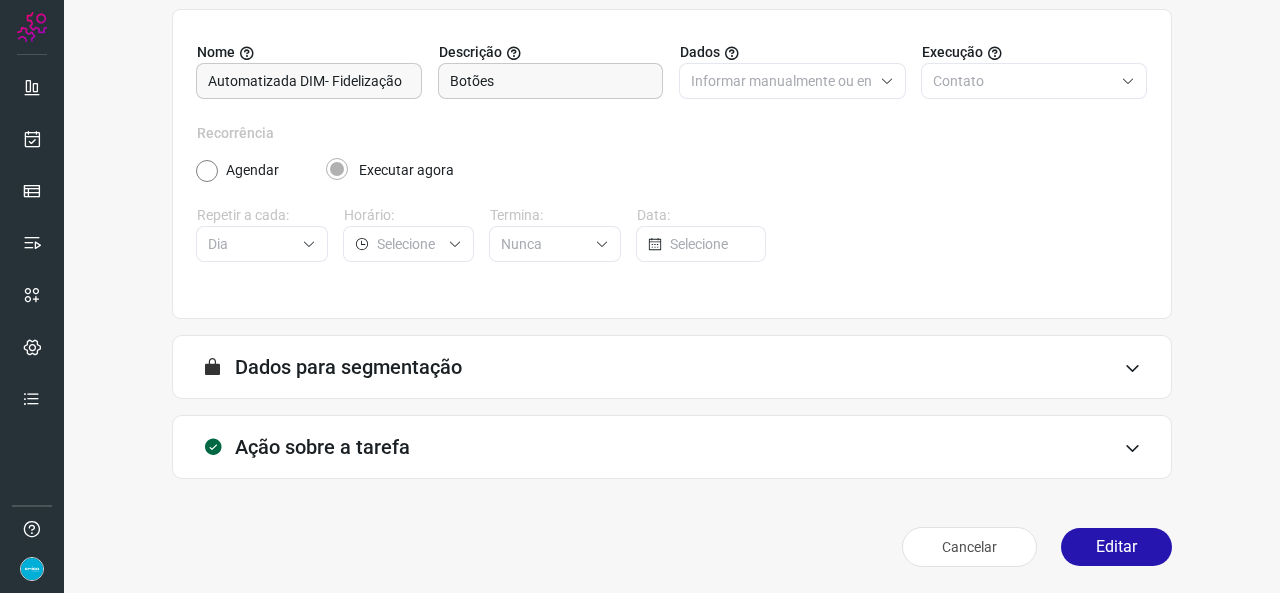 scroll, scrollTop: 187, scrollLeft: 0, axis: vertical 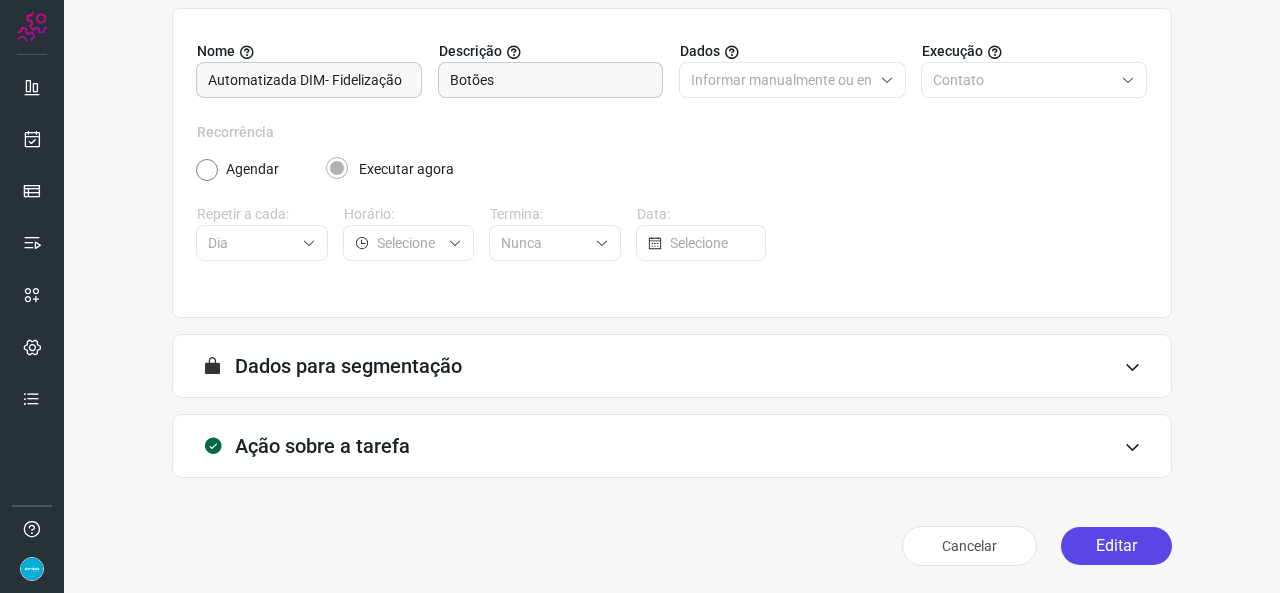 click on "Editar" at bounding box center (1116, 546) 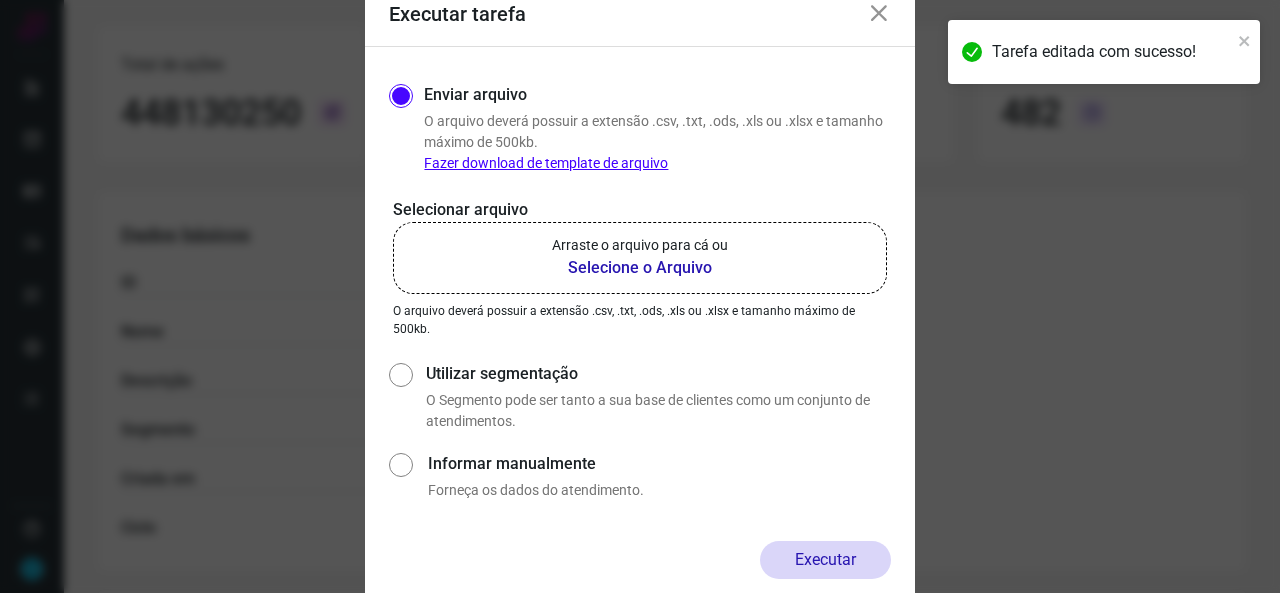 click on "Selecione o Arquivo" at bounding box center (640, 268) 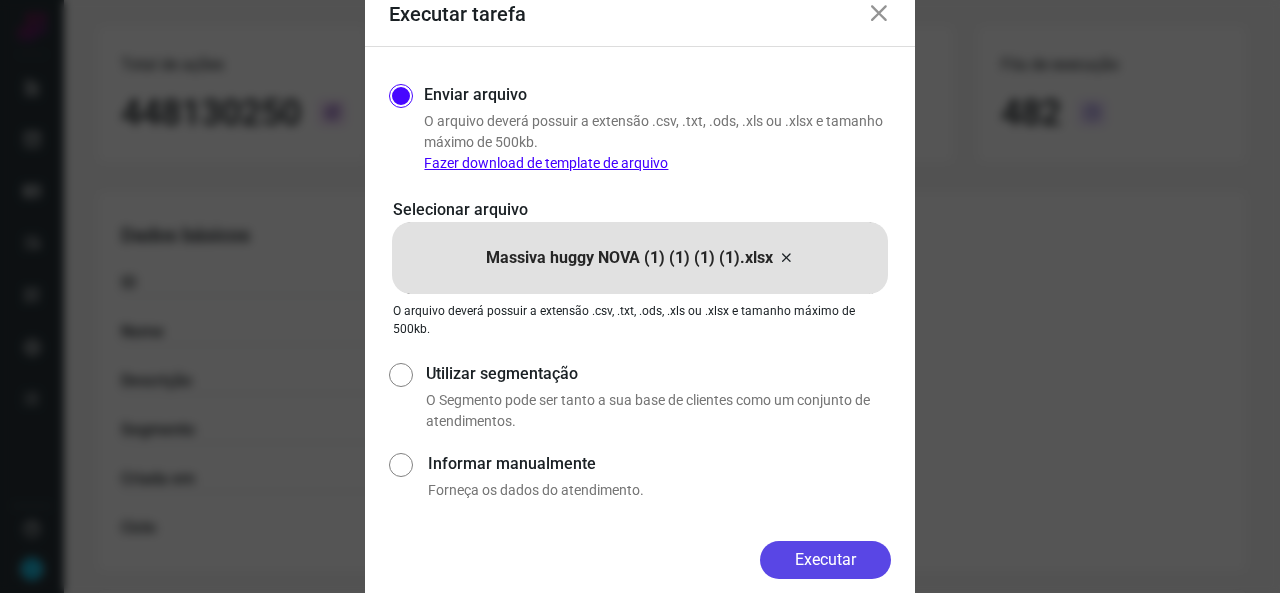 click on "Executar" at bounding box center [825, 560] 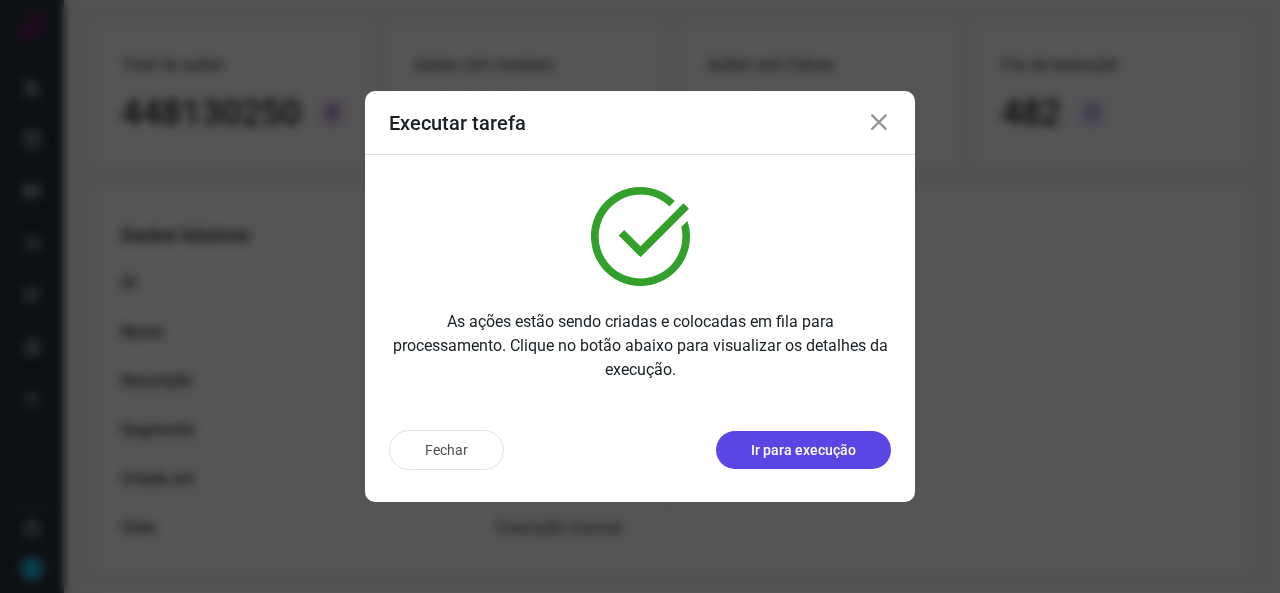 click on "Ir para execução" at bounding box center [803, 450] 